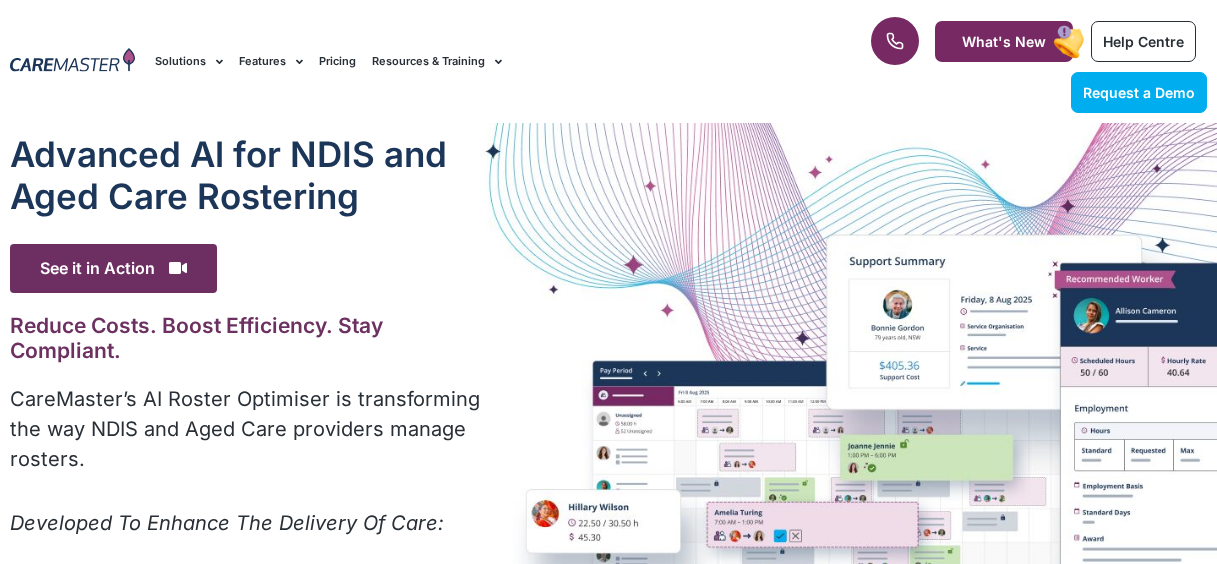 scroll, scrollTop: 0, scrollLeft: 0, axis: both 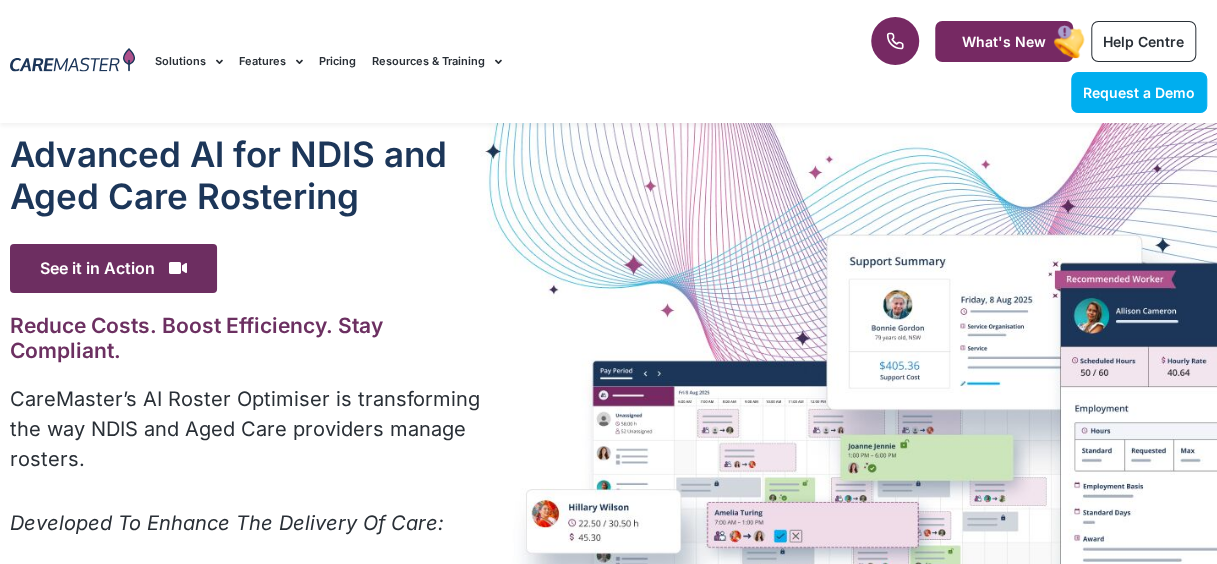 click on "Advanced Al for NDIS and Aged Care Rostering               See it in Action             Video Player https://caremaster.com.au/wp-content/uploads/2025/05/RO_screenshots_D4-web.mp4 00:00 00:00 01:15 Use Up/Down Arrow keys to increase or decrease volume.               Reduce Costs. Boost Efficiency. Stay Compliant.           CareMaster’s AI Roster Optimiser is transforming the way NDIS and Aged Care providers manage rosters.           Developed To Enhance The Delivery Of Care:                                             Boost Productivity & Accuracy Automates routine scheduling tasks to reduce admin load and improve reliability—freeing teams to focus on what matters most.                                                     Optimised Care Matching Intelligently aligns the right support workers with the right participants, enhancing service quality and personalisation at scale.                                                     Immediate Cost Savings" at bounding box center [249, 642] 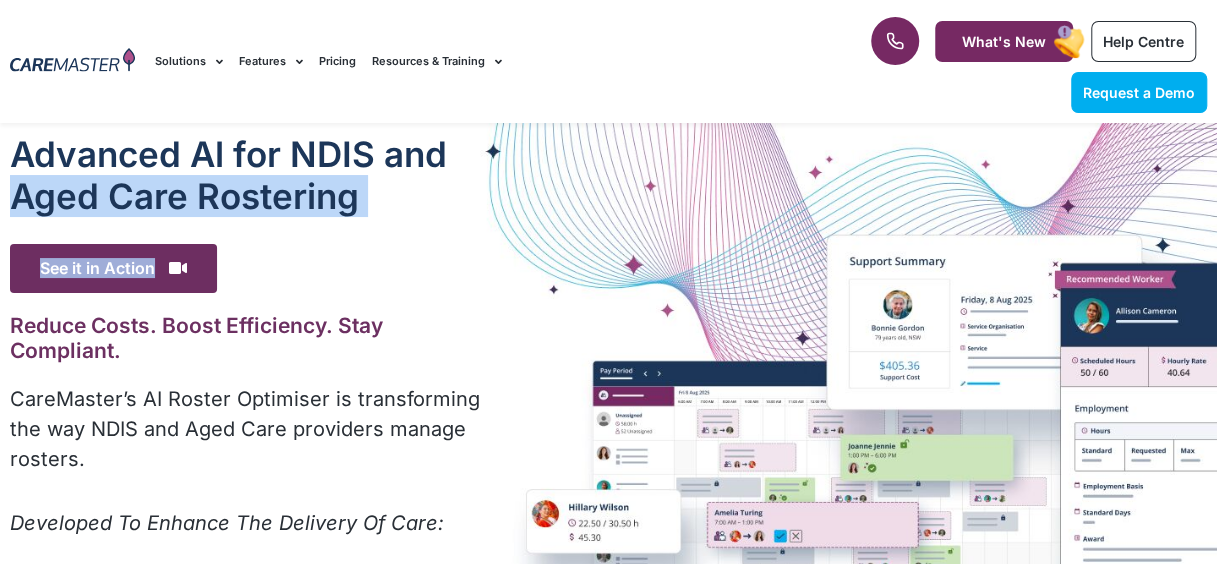drag, startPoint x: 433, startPoint y: 284, endPoint x: 616, endPoint y: 135, distance: 235.98729 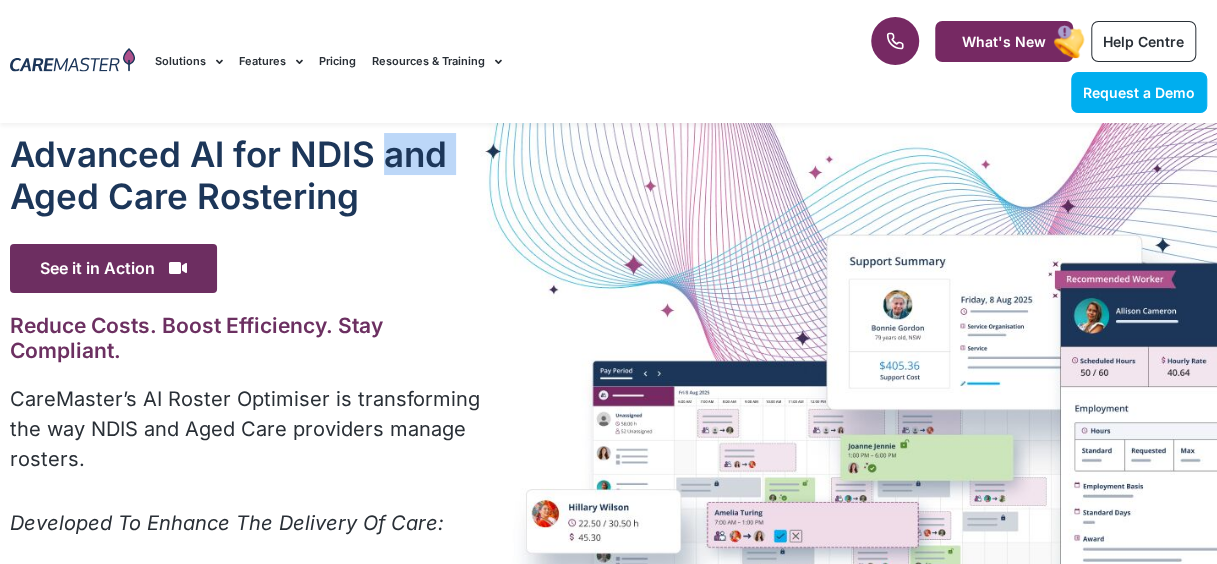 click on "Advanced Al for NDIS and Aged Care Rostering               See it in Action             Video Player https://caremaster.com.au/wp-content/uploads/2025/05/RO_screenshots_D4-web.mp4 00:00 00:00 01:15 Use Up/Down Arrow keys to increase or decrease volume.               Reduce Costs. Boost Efficiency. Stay Compliant.           CareMaster’s AI Roster Optimiser is transforming the way NDIS and Aged Care providers manage rosters.           Developed To Enhance The Delivery Of Care:                                             Boost Productivity & Accuracy Automates routine scheduling tasks to reduce admin load and improve reliability—freeing teams to focus on what matters most.                                                     Optimised Care Matching Intelligently aligns the right support workers with the right participants, enhancing service quality and personalisation at scale.                                                     Immediate Cost Savings" at bounding box center (608, 642) 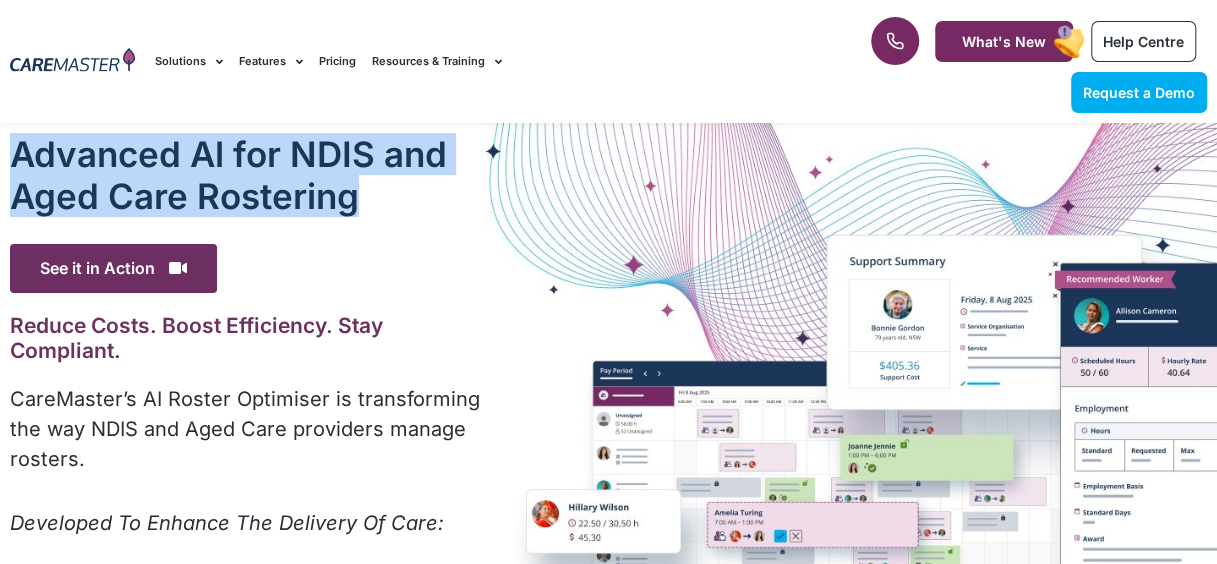 click on "Advanced Al for NDIS and Aged Care Rostering               See it in Action             Video Player https://caremaster.com.au/wp-content/uploads/2025/05/RO_screenshots_D4-web.mp4 00:00 00:00 01:15 Use Up/Down Arrow keys to increase or decrease volume.               Reduce Costs. Boost Efficiency. Stay Compliant.           CareMaster’s AI Roster Optimiser is transforming the way NDIS and Aged Care providers manage rosters.           Developed To Enhance The Delivery Of Care:                                             Boost Productivity & Accuracy Automates routine scheduling tasks to reduce admin load and improve reliability—freeing teams to focus on what matters most.                                                     Optimised Care Matching Intelligently aligns the right support workers with the right participants, enhancing service quality and personalisation at scale.                                                     Immediate Cost Savings" at bounding box center (608, 642) 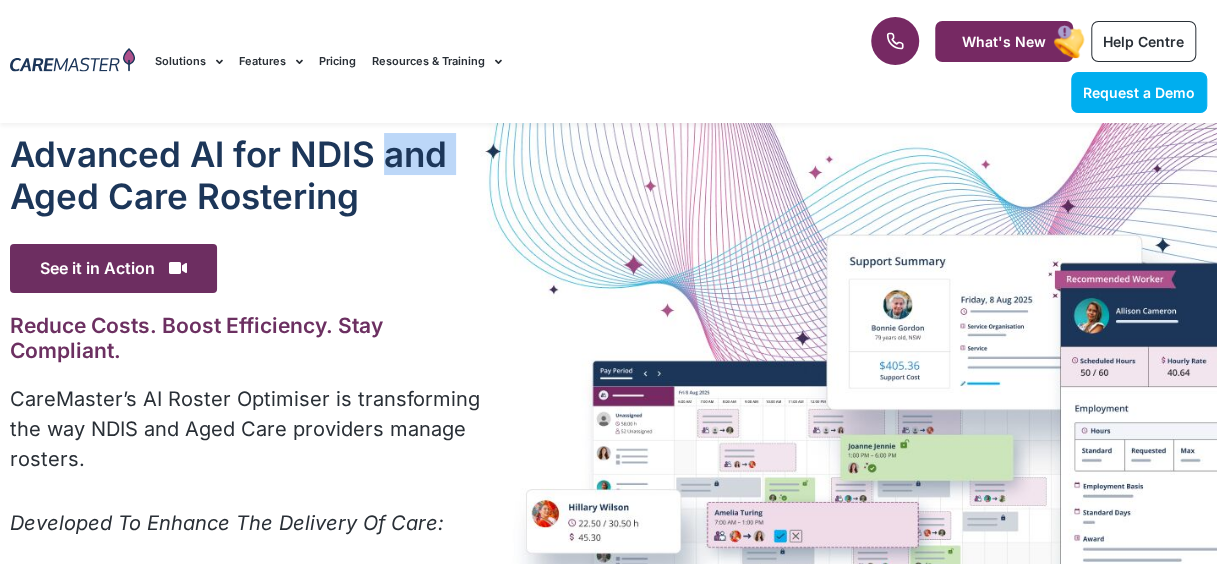 click on "Advanced Al for NDIS and Aged Care Rostering               See it in Action             Video Player https://caremaster.com.au/wp-content/uploads/2025/05/RO_screenshots_D4-web.mp4 00:00 00:00 01:15 Use Up/Down Arrow keys to increase or decrease volume.               Reduce Costs. Boost Efficiency. Stay Compliant.           CareMaster’s AI Roster Optimiser is transforming the way NDIS and Aged Care providers manage rosters.           Developed To Enhance The Delivery Of Care:                                             Boost Productivity & Accuracy Automates routine scheduling tasks to reduce admin load and improve reliability—freeing teams to focus on what matters most.                                                     Optimised Care Matching Intelligently aligns the right support workers with the right participants, enhancing service quality and personalisation at scale.                                                     Immediate Cost Savings" at bounding box center (608, 642) 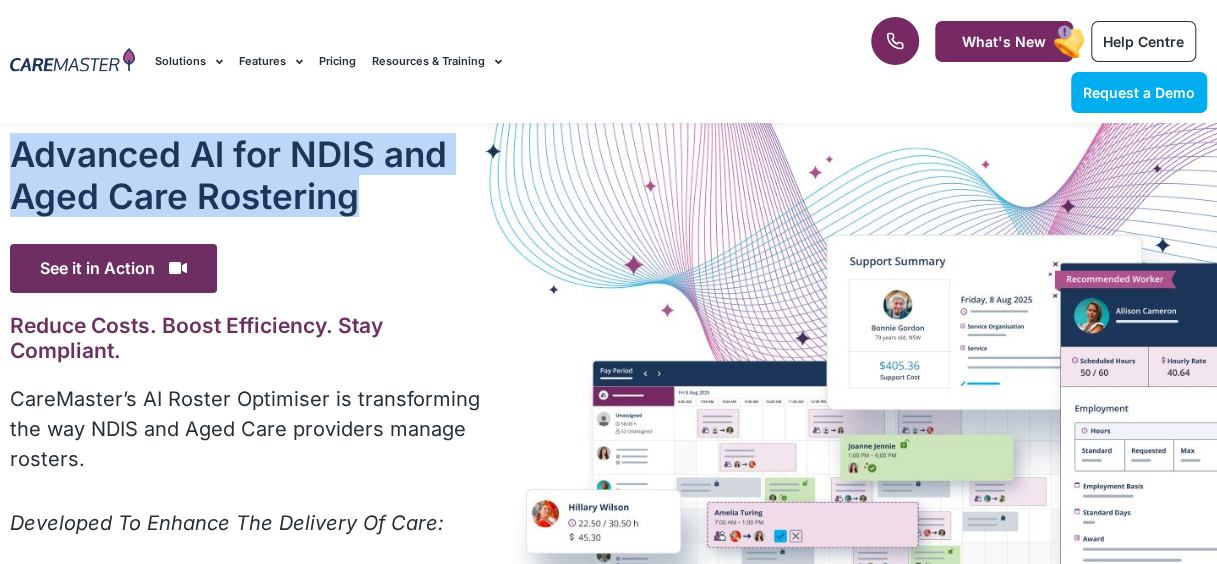 click on "Advanced Al for NDIS and Aged Care Rostering               See it in Action             Video Player https://caremaster.com.au/wp-content/uploads/2025/05/RO_screenshots_D4-web.mp4 00:00 00:00 01:15 Use Up/Down Arrow keys to increase or decrease volume.               Reduce Costs. Boost Efficiency. Stay Compliant.           CareMaster’s AI Roster Optimiser is transforming the way NDIS and Aged Care providers manage rosters.           Developed To Enhance The Delivery Of Care:                                             Boost Productivity & Accuracy Automates routine scheduling tasks to reduce admin load and improve reliability—freeing teams to focus on what matters most.                                                     Optimised Care Matching Intelligently aligns the right support workers with the right participants, enhancing service quality and personalisation at scale.                                                     Immediate Cost Savings" at bounding box center [608, 642] 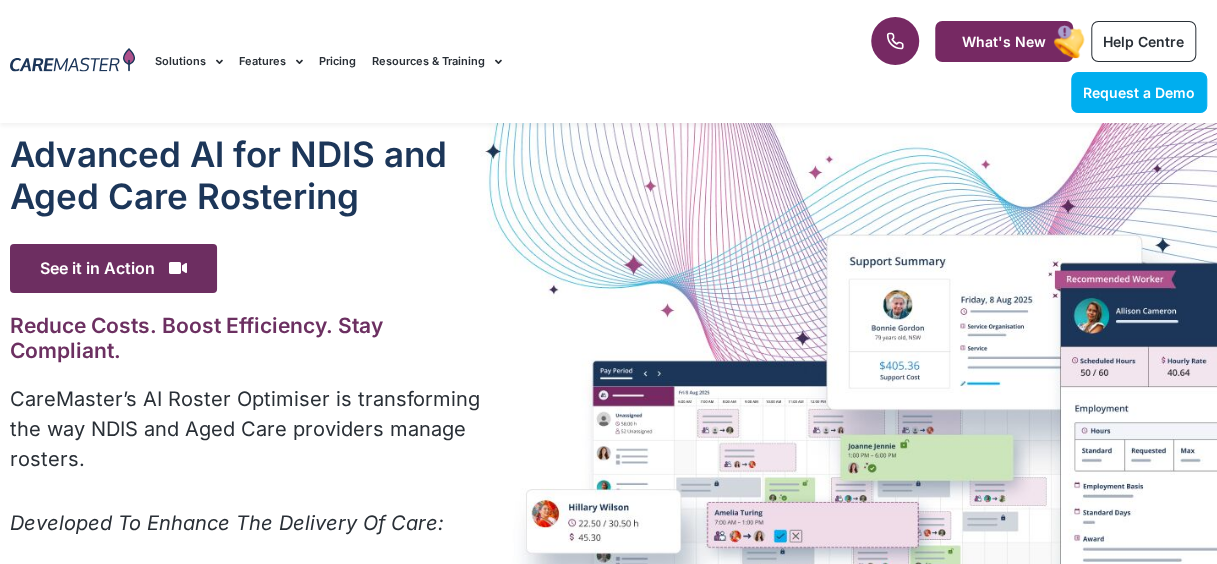 click on "Advanced Al for NDIS and Aged Care Rostering               See it in Action             Video Player https://caremaster.com.au/wp-content/uploads/2025/05/RO_screenshots_D4-web.mp4 00:00 00:00 01:15 Use Up/Down Arrow keys to increase or decrease volume.               Reduce Costs. Boost Efficiency. Stay Compliant.           CareMaster’s AI Roster Optimiser is transforming the way NDIS and Aged Care providers manage rosters.           Developed To Enhance The Delivery Of Care:                                             Boost Productivity & Accuracy Automates routine scheduling tasks to reduce admin load and improve reliability—freeing teams to focus on what matters most.                                                     Optimised Care Matching Intelligently aligns the right support workers with the right participants, enhancing service quality and personalisation at scale.                                                     Immediate Cost Savings" at bounding box center (608, 642) 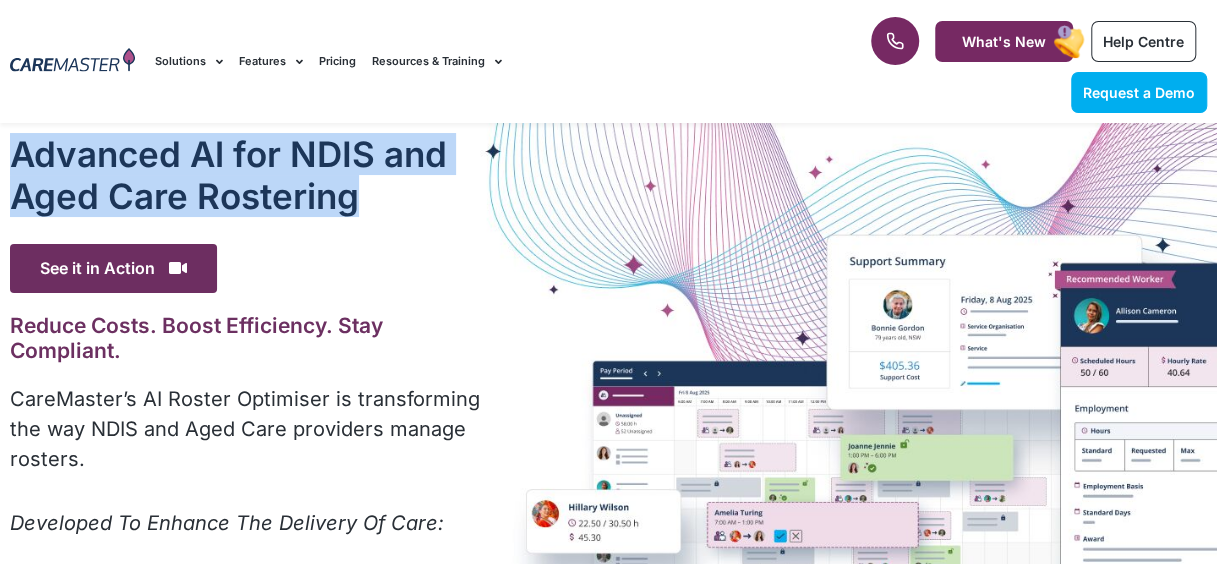 click on "Advanced Al for NDIS and Aged Care Rostering               See it in Action             Video Player https://caremaster.com.au/wp-content/uploads/2025/05/RO_screenshots_D4-web.mp4 00:00 00:00 01:15 Use Up/Down Arrow keys to increase or decrease volume.               Reduce Costs. Boost Efficiency. Stay Compliant.           CareMaster’s AI Roster Optimiser is transforming the way NDIS and Aged Care providers manage rosters.           Developed To Enhance The Delivery Of Care:                                             Boost Productivity & Accuracy Automates routine scheduling tasks to reduce admin load and improve reliability—freeing teams to focus on what matters most.                                                     Optimised Care Matching Intelligently aligns the right support workers with the right participants, enhancing service quality and personalisation at scale.                                                     Immediate Cost Savings" at bounding box center (608, 642) 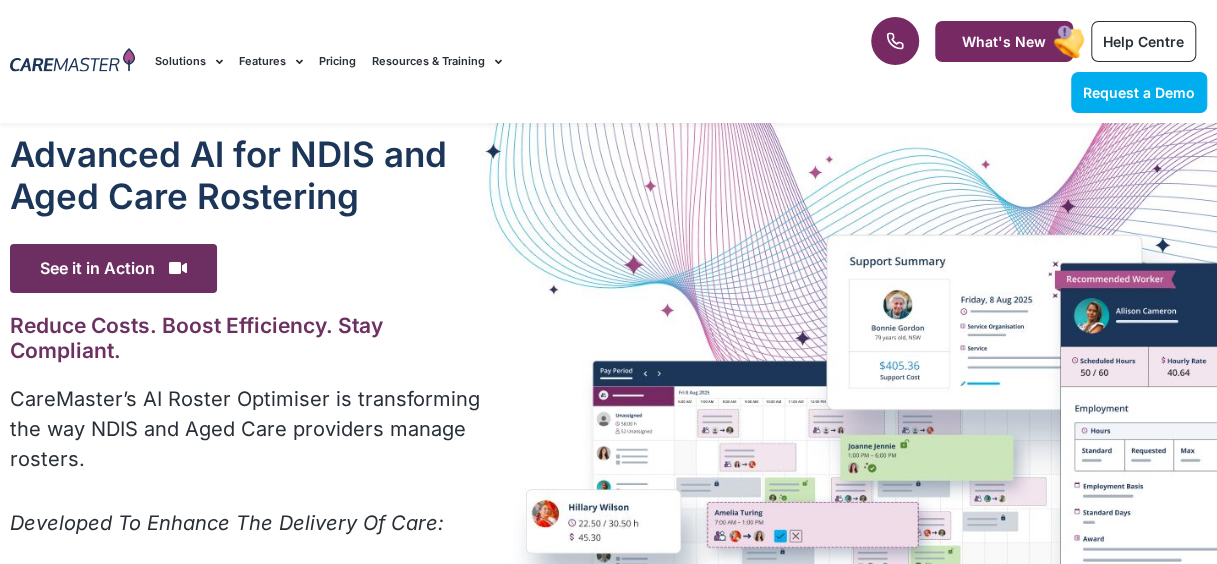 click on "Advanced Al for NDIS and Aged Care Rostering               See it in Action             Video Player https://caremaster.com.au/wp-content/uploads/2025/05/RO_screenshots_D4-web.mp4 00:00 00:00 01:15 Use Up/Down Arrow keys to increase or decrease volume.               Reduce Costs. Boost Efficiency. Stay Compliant.           CareMaster’s AI Roster Optimiser is transforming the way NDIS and Aged Care providers manage rosters.           Developed To Enhance The Delivery Of Care:                                             Boost Productivity & Accuracy Automates routine scheduling tasks to reduce admin load and improve reliability—freeing teams to focus on what matters most.                                                     Optimised Care Matching Intelligently aligns the right support workers with the right participants, enhancing service quality and personalisation at scale.                                                     Immediate Cost Savings" at bounding box center (608, 642) 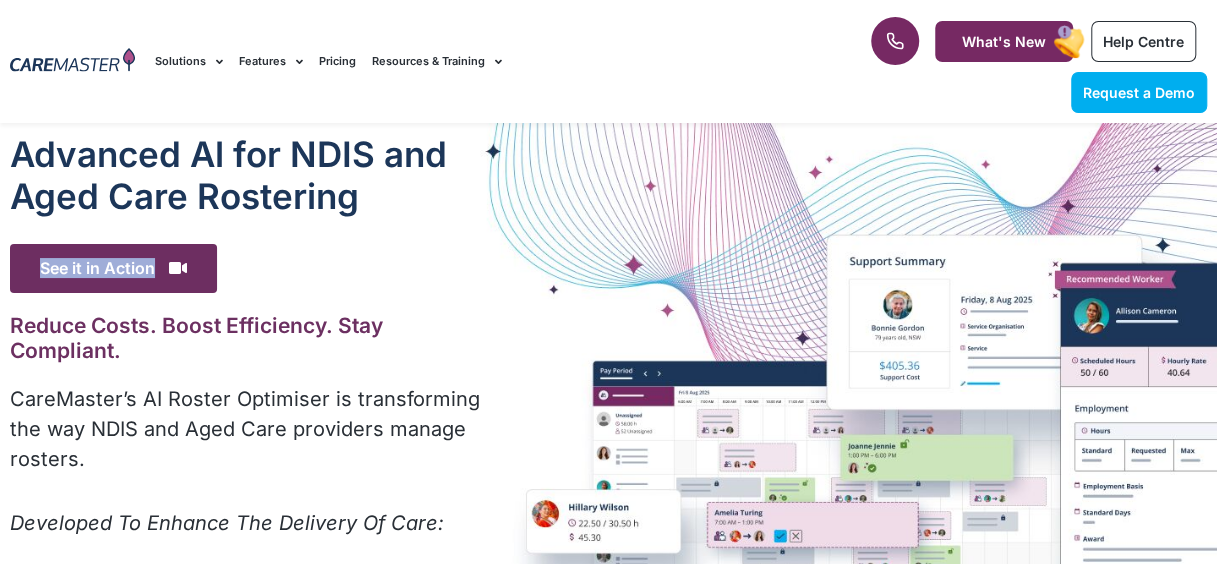 drag, startPoint x: 510, startPoint y: 220, endPoint x: 336, endPoint y: 282, distance: 184.716 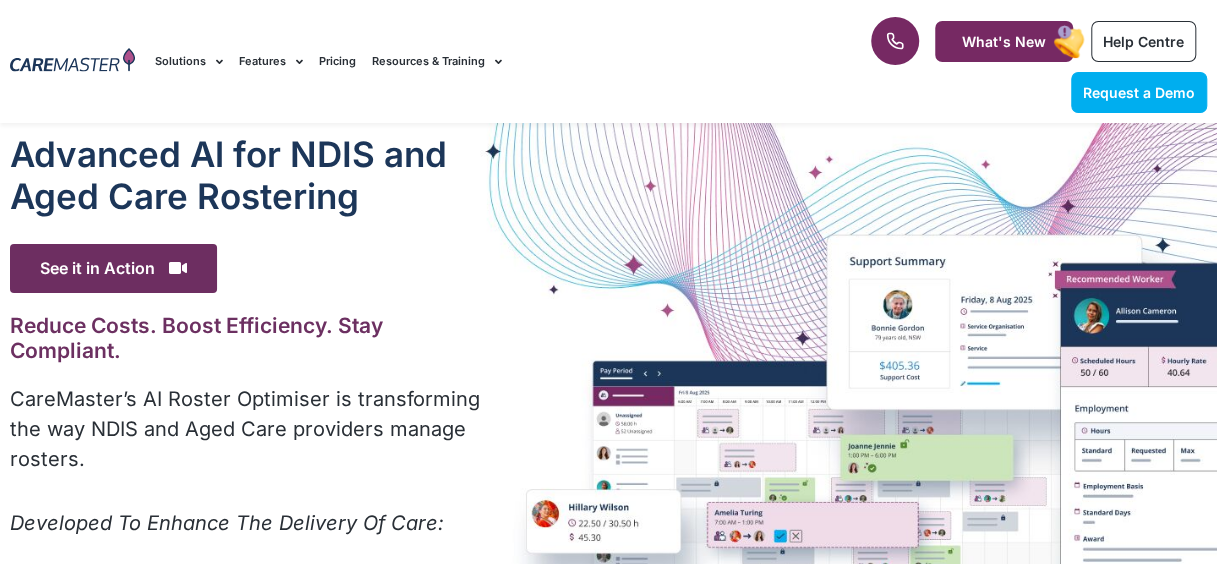 click on "Advanced Al for NDIS and Aged Care Rostering" at bounding box center [249, 175] 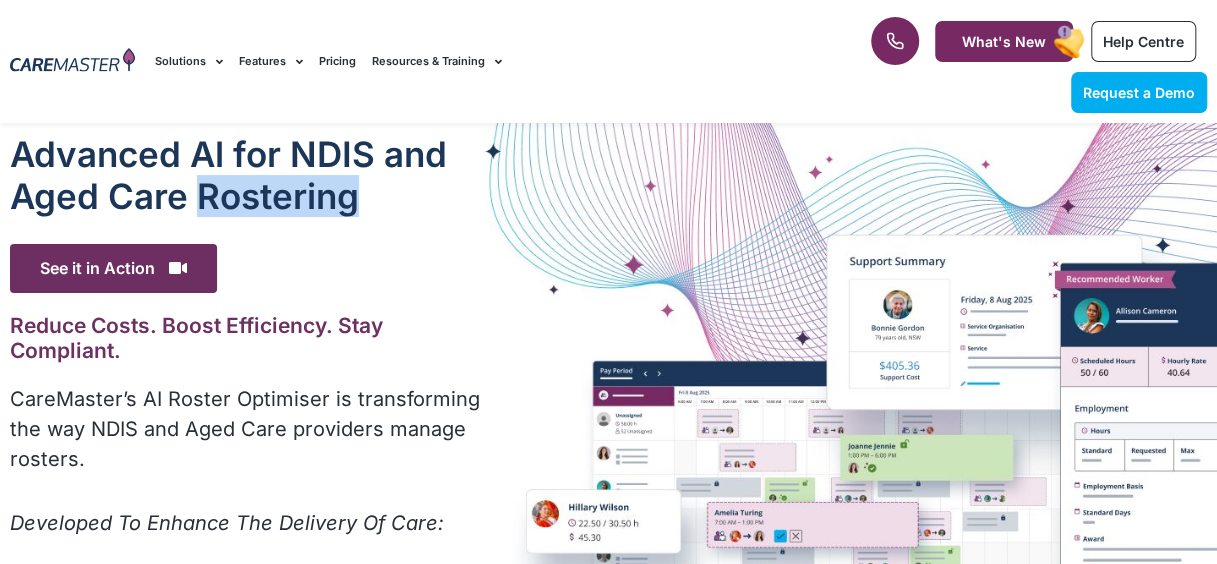 click on "Advanced Al for NDIS and Aged Care Rostering" at bounding box center [249, 175] 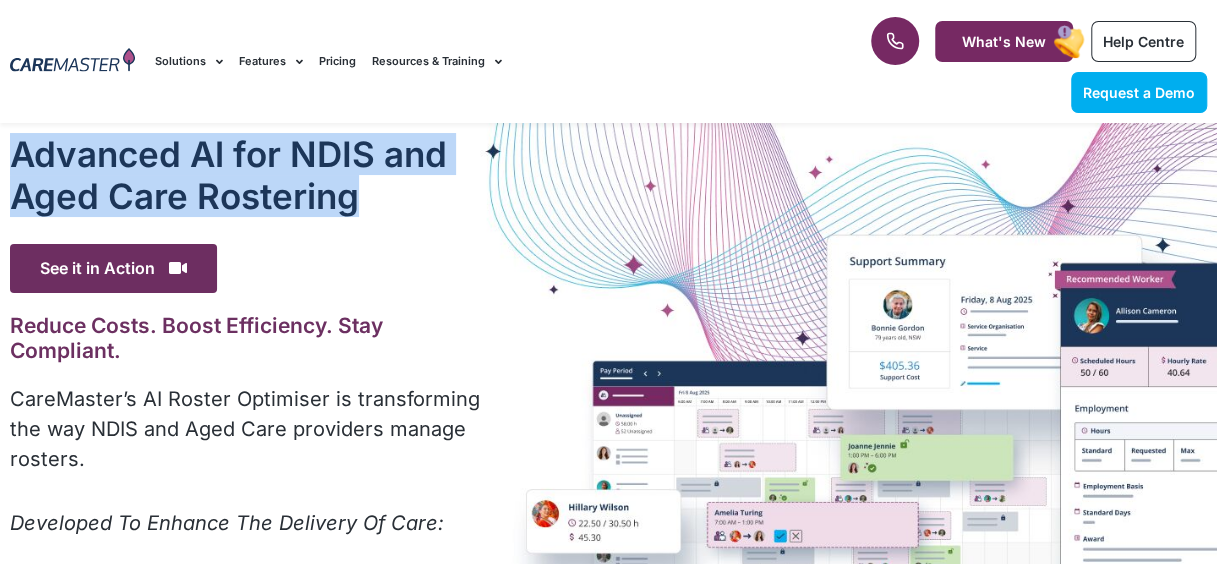 click on "Advanced Al for NDIS and Aged Care Rostering" at bounding box center (249, 175) 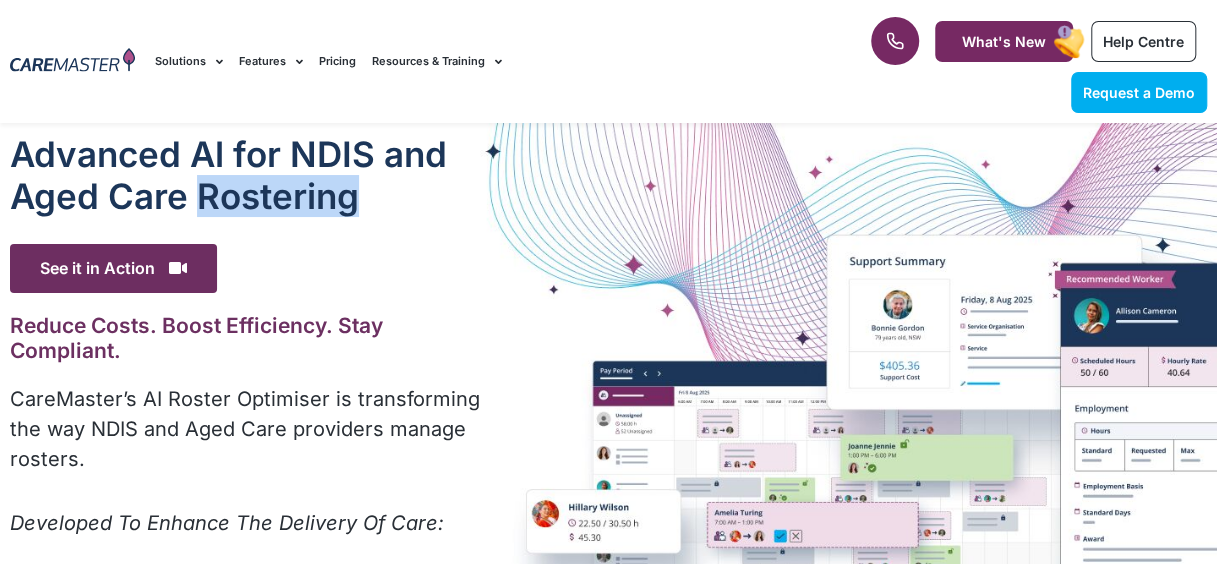 click on "Advanced Al for NDIS and Aged Care Rostering" at bounding box center (249, 175) 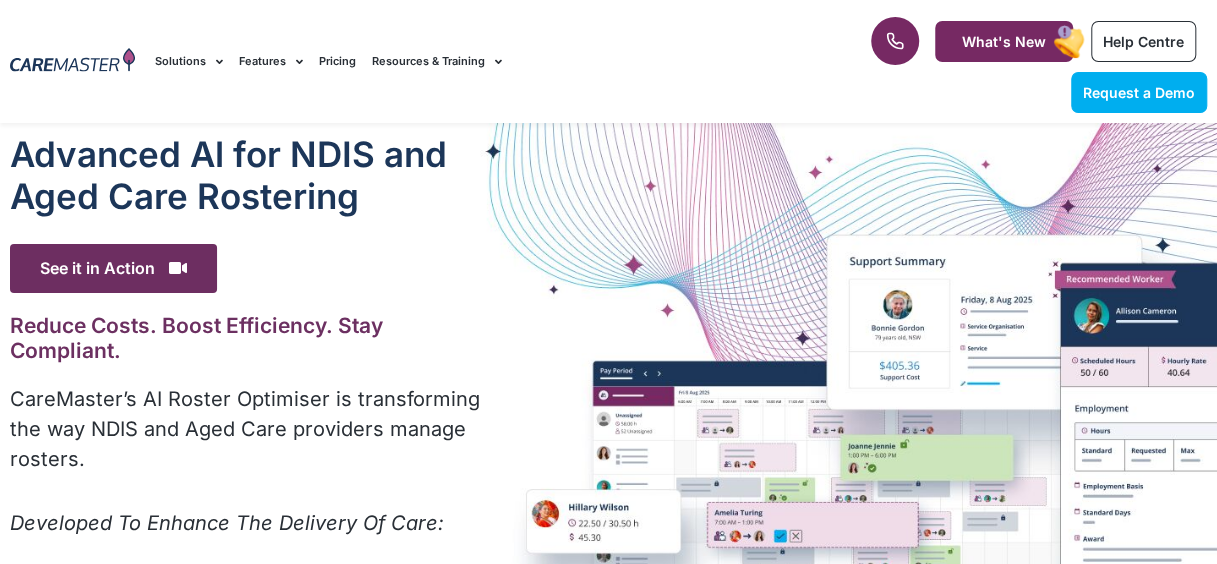 click on "Advanced Al for NDIS and Aged Care Rostering" at bounding box center [249, 175] 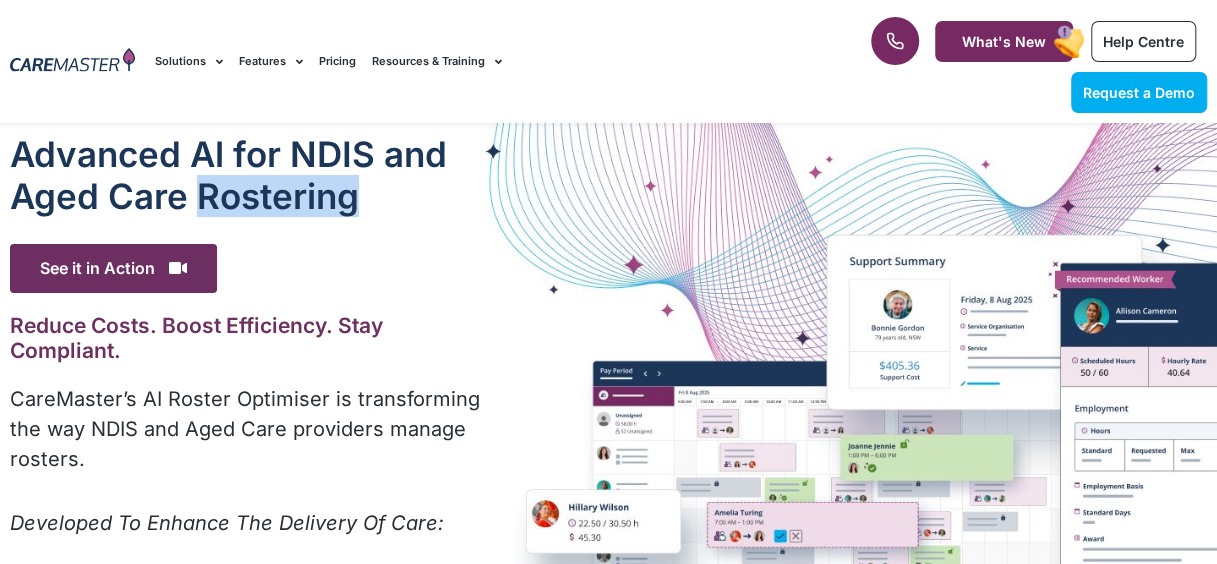 click on "Advanced Al for NDIS and Aged Care Rostering" at bounding box center (249, 175) 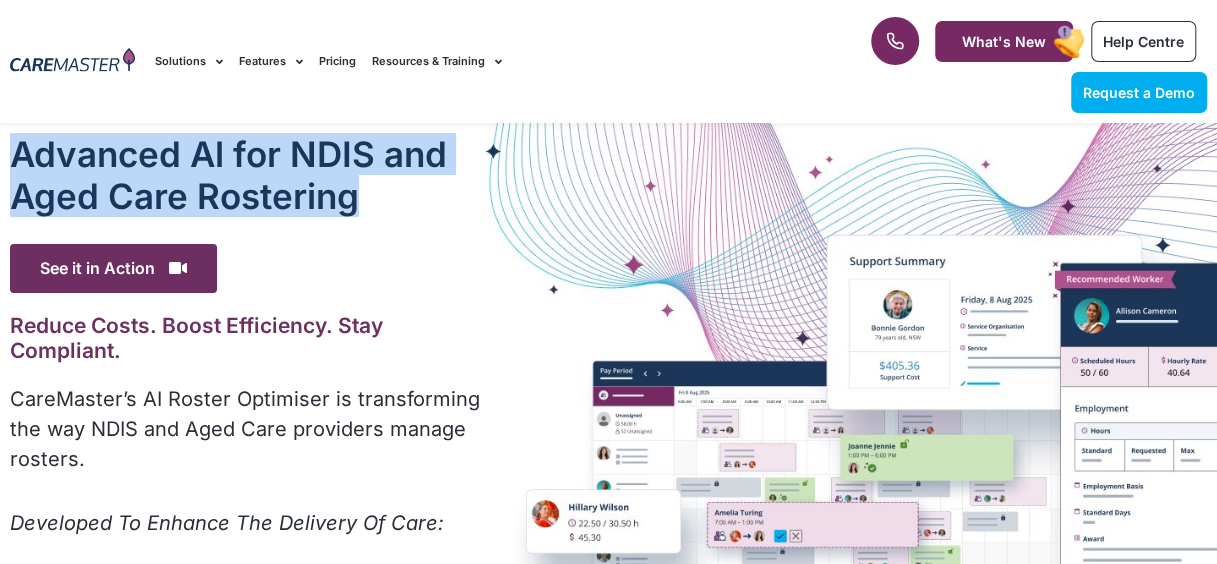 drag, startPoint x: 240, startPoint y: 202, endPoint x: 242, endPoint y: 218, distance: 16.124516 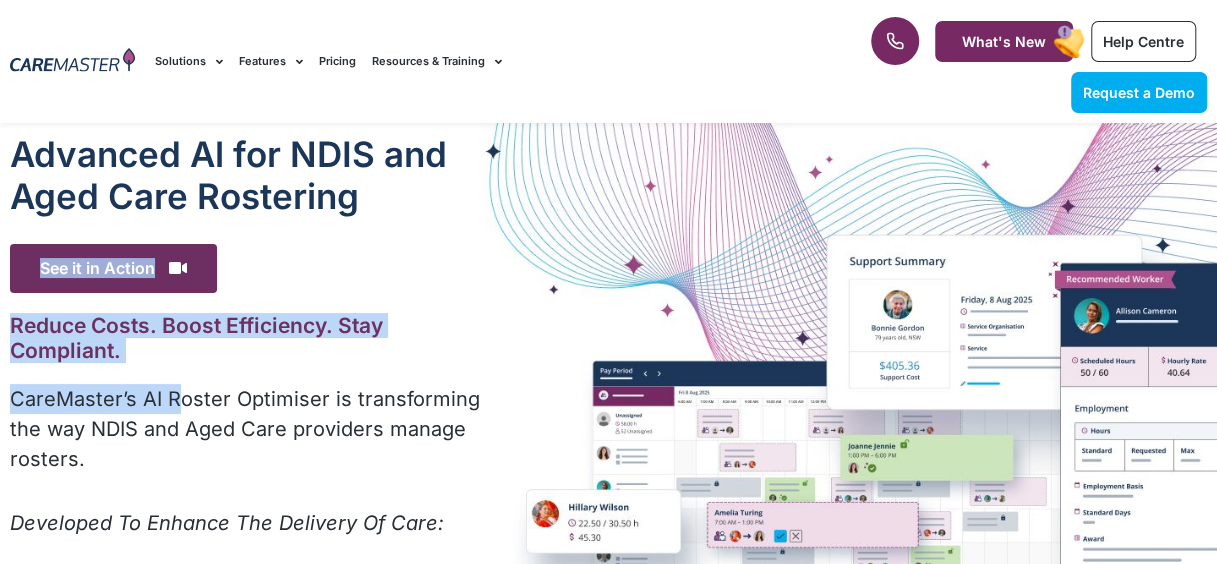 drag, startPoint x: 372, startPoint y: 241, endPoint x: 175, endPoint y: 405, distance: 256.32986 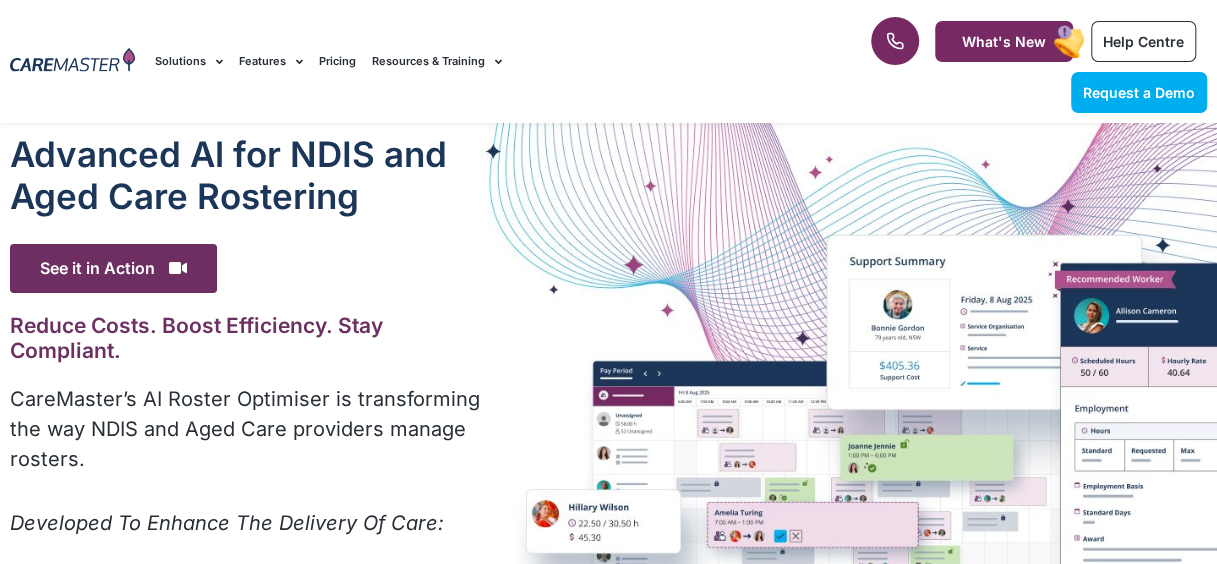 click on "Reduce Costs. Boost Efficiency. Stay Compliant." at bounding box center (249, 338) 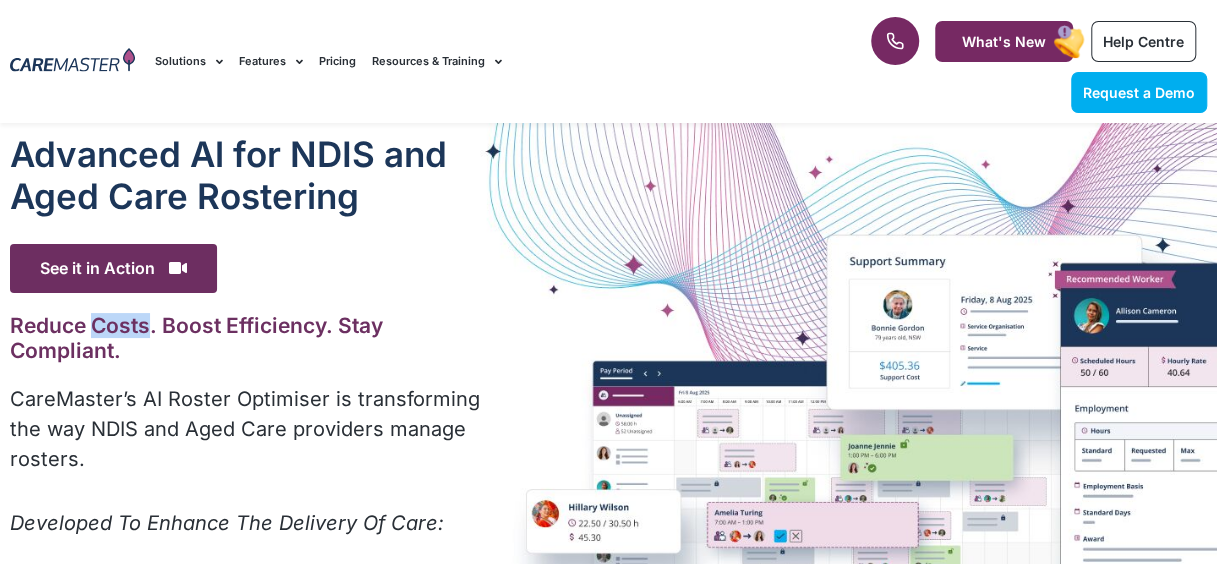 click on "Reduce Costs. Boost Efficiency. Stay Compliant." at bounding box center (249, 338) 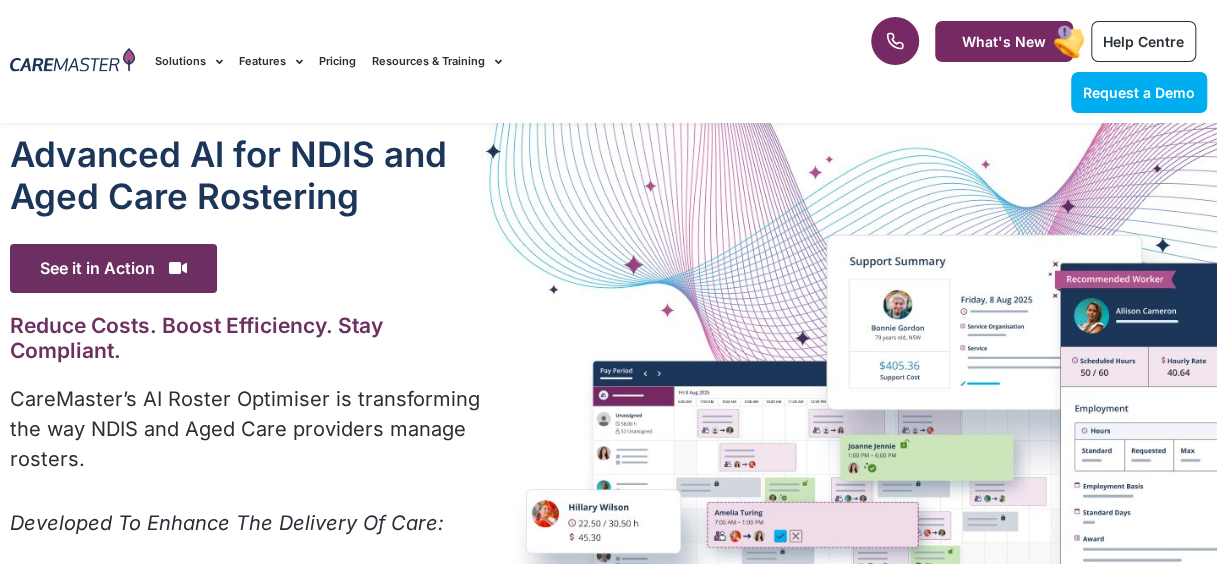 click on "Reduce Costs. Boost Efficiency. Stay Compliant." at bounding box center (249, 338) 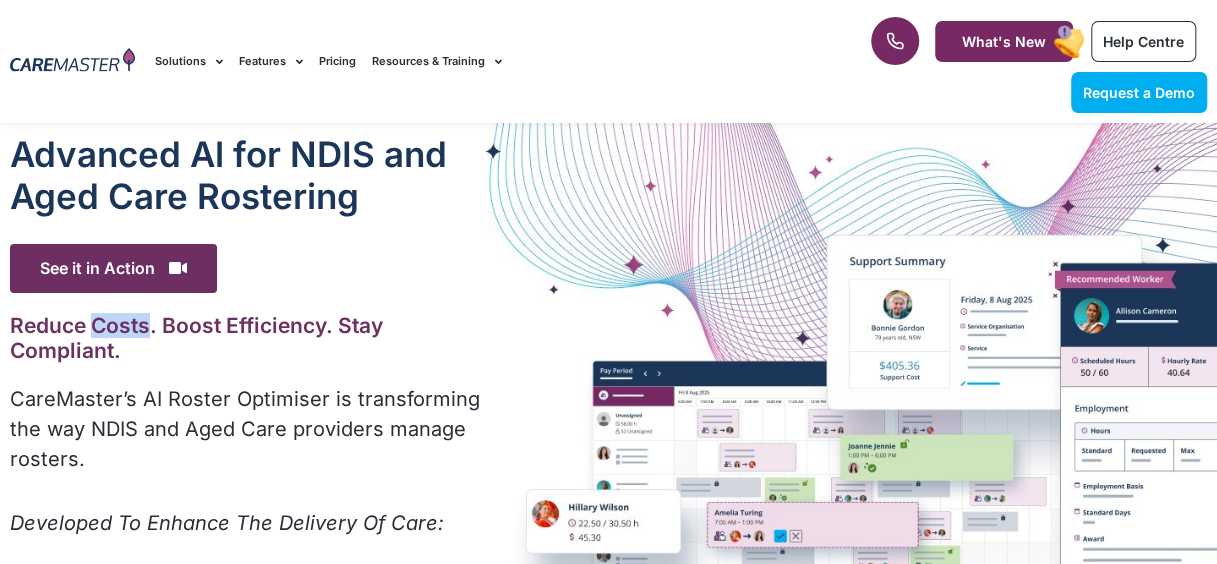 click on "Reduce Costs. Boost Efficiency. Stay Compliant." at bounding box center [249, 338] 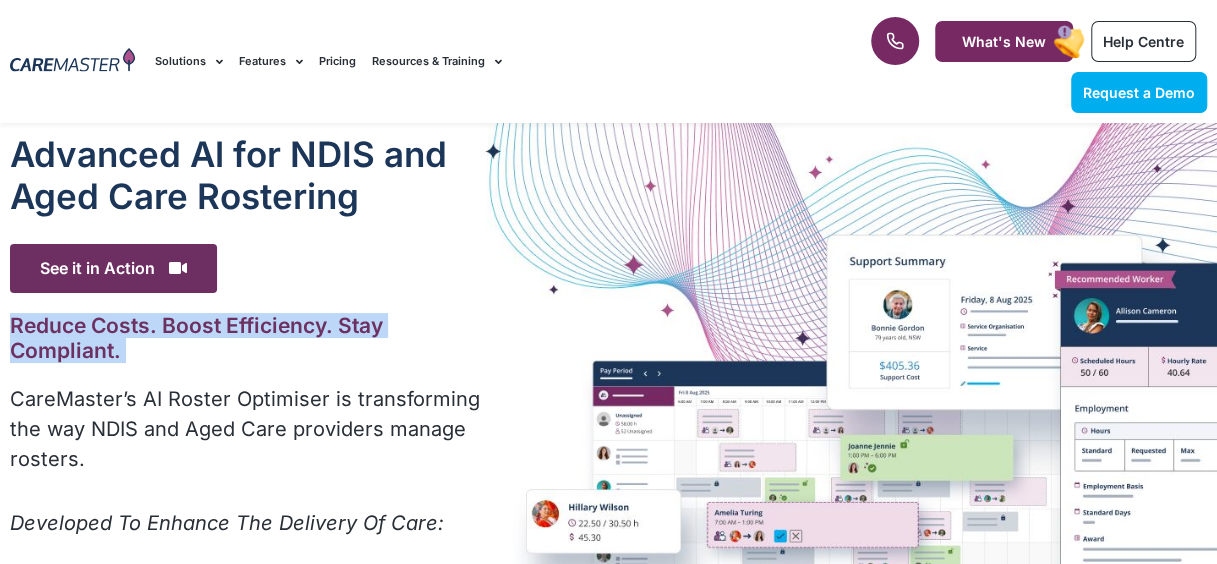 click on "Reduce Costs. Boost Efficiency. Stay Compliant." at bounding box center [249, 338] 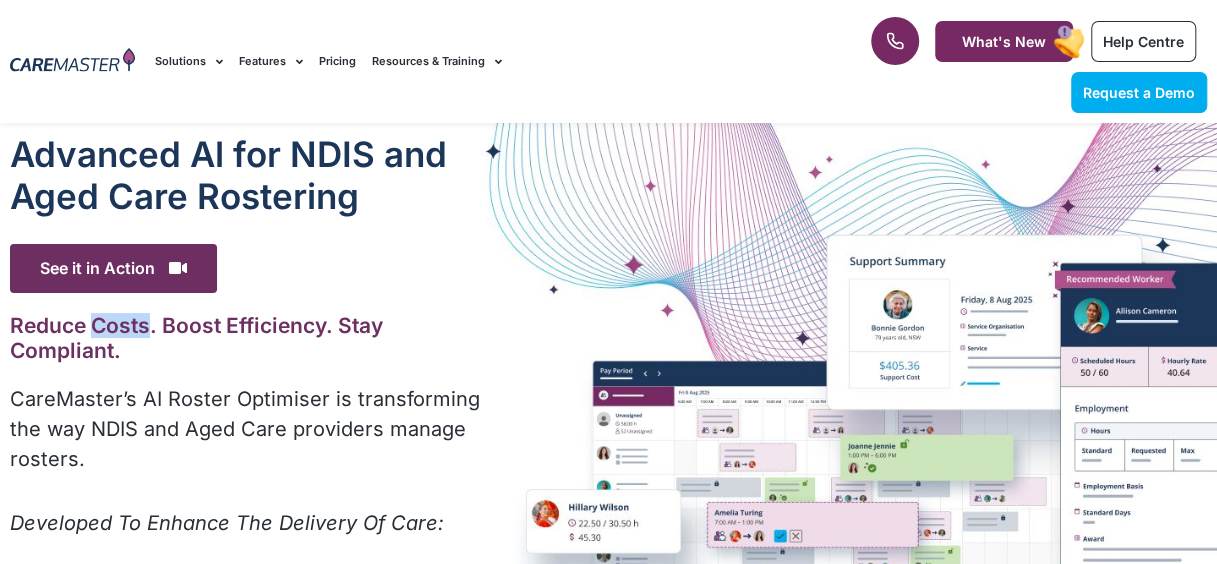 click on "Reduce Costs. Boost Efficiency. Stay Compliant." at bounding box center [249, 338] 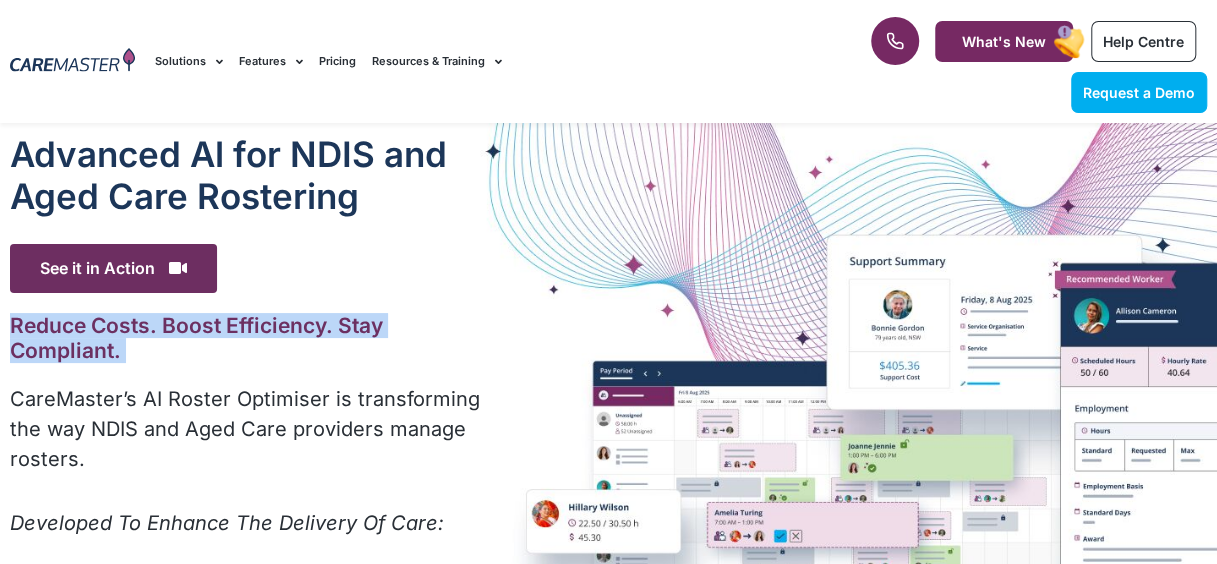 click on "Reduce Costs. Boost Efficiency. Stay Compliant." at bounding box center (249, 338) 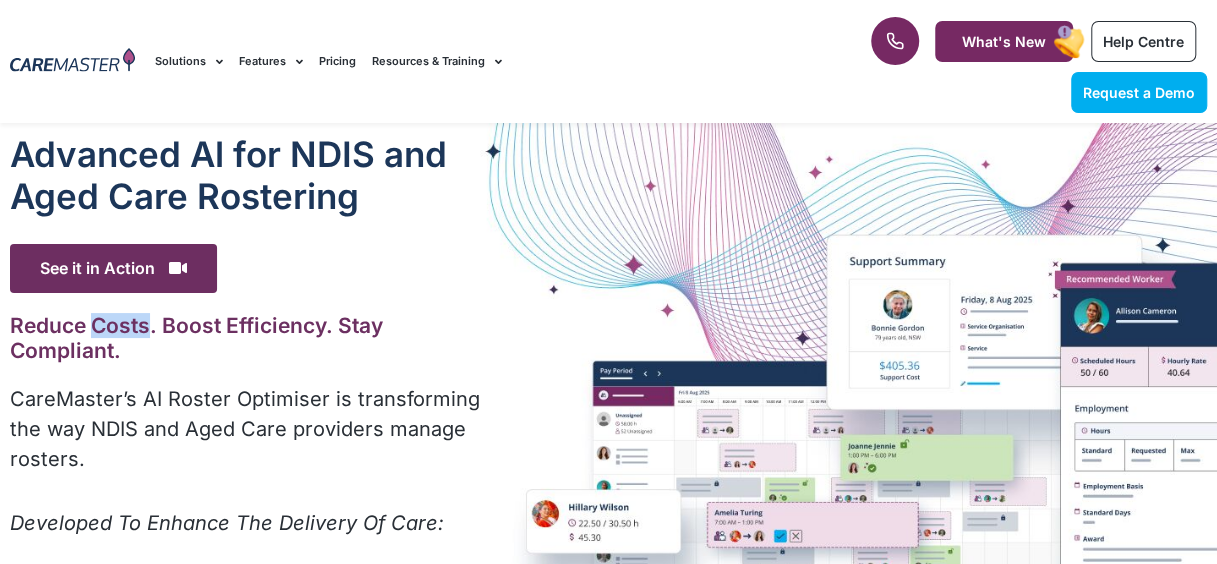 click on "Reduce Costs. Boost Efficiency. Stay Compliant." at bounding box center [249, 338] 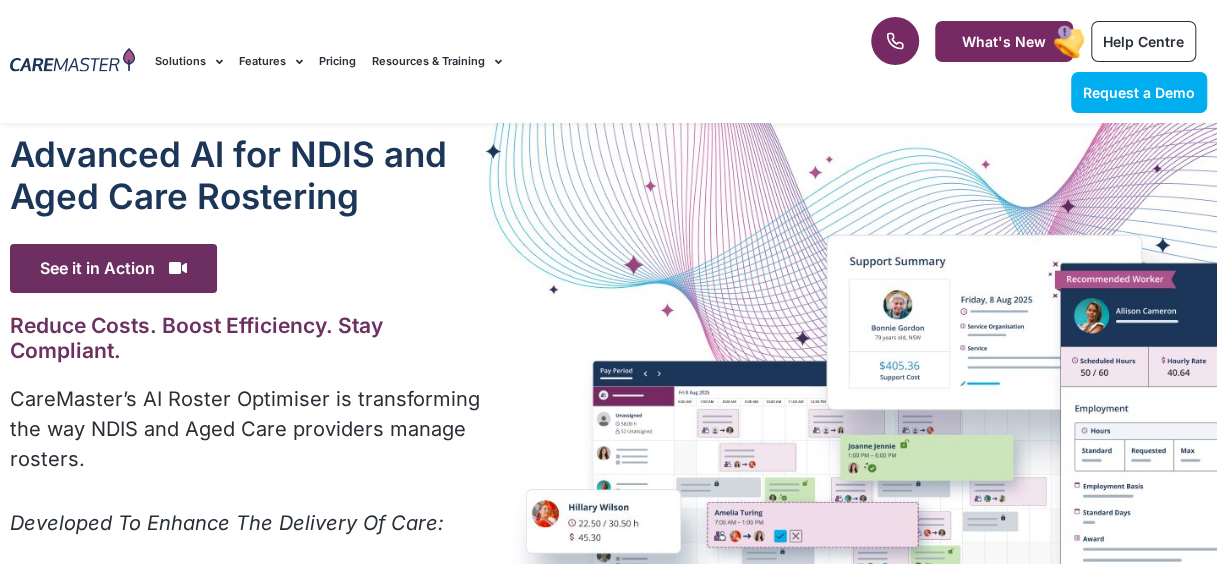 click on "Reduce Costs. Boost Efficiency. Stay Compliant." at bounding box center (249, 338) 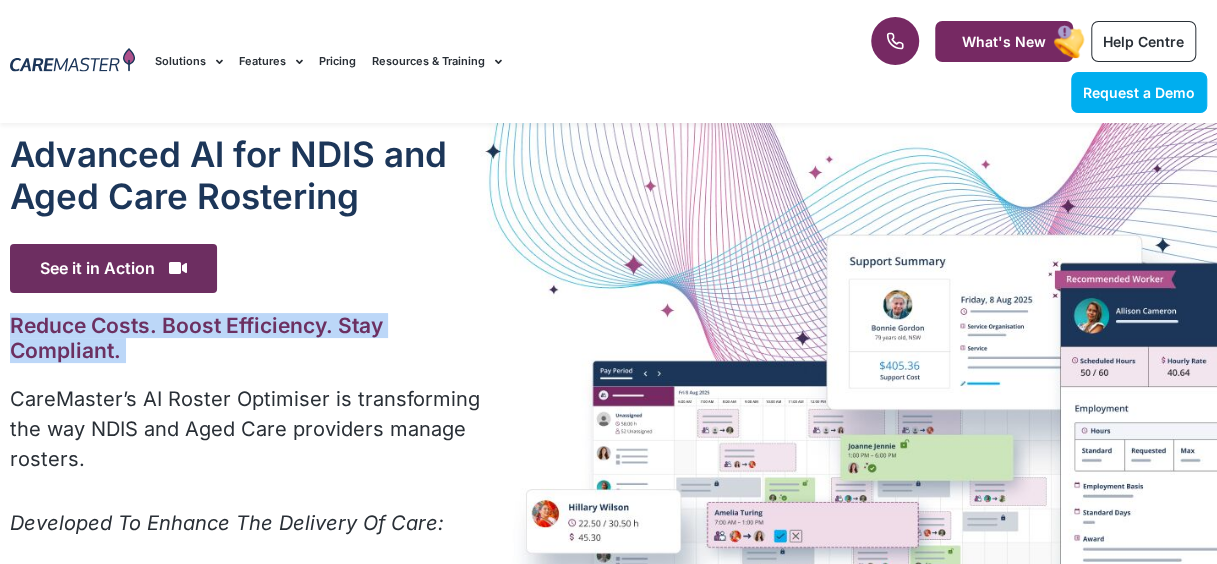 click on "Reduce Costs. Boost Efficiency. Stay Compliant." at bounding box center [249, 338] 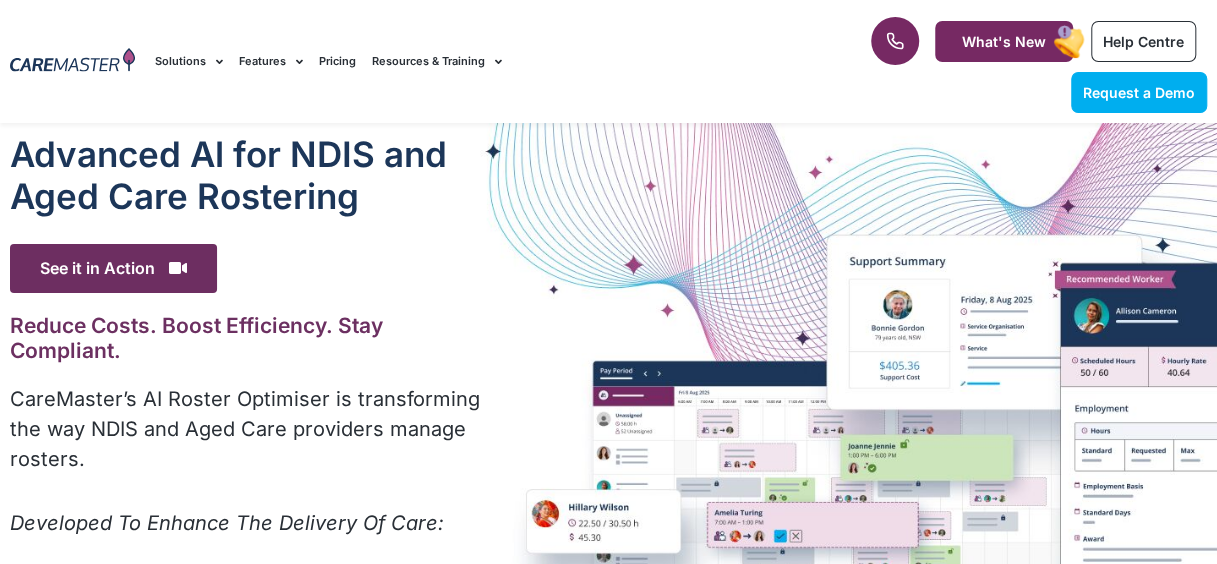 click on "Reduce Costs. Boost Efficiency. Stay Compliant." at bounding box center (249, 338) 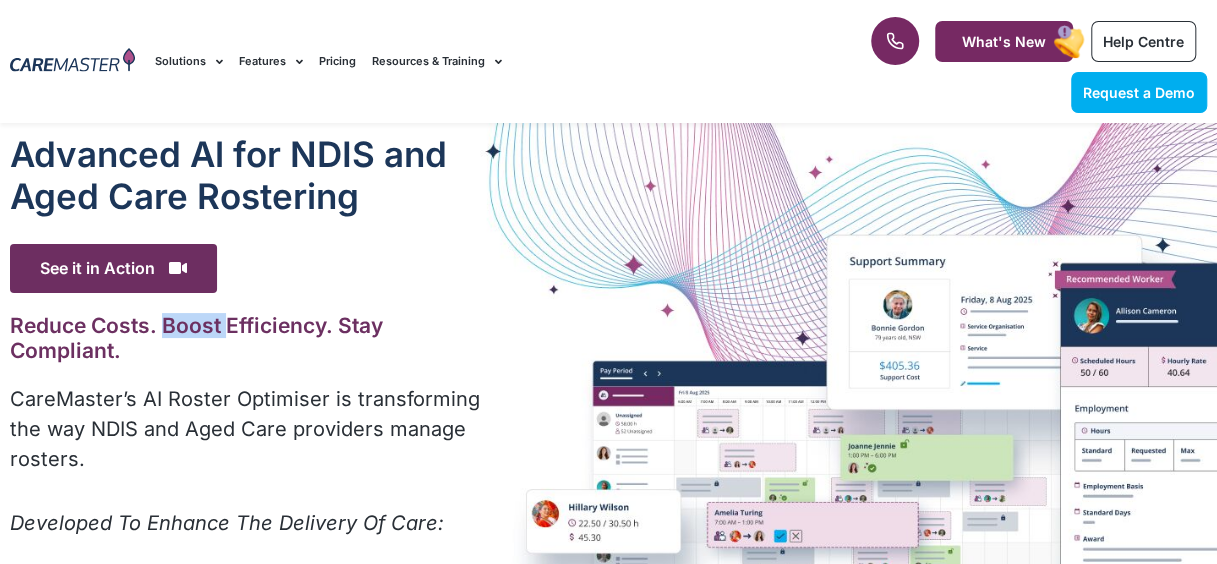 click on "Reduce Costs. Boost Efficiency. Stay Compliant." at bounding box center [249, 338] 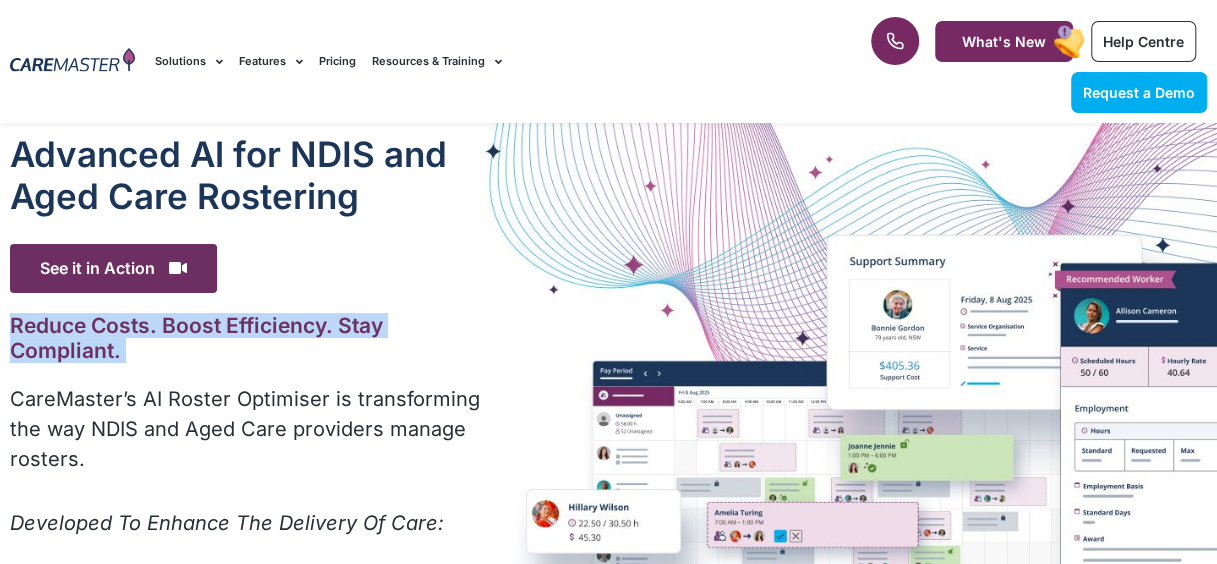 click on "Reduce Costs. Boost Efficiency. Stay Compliant." at bounding box center [249, 338] 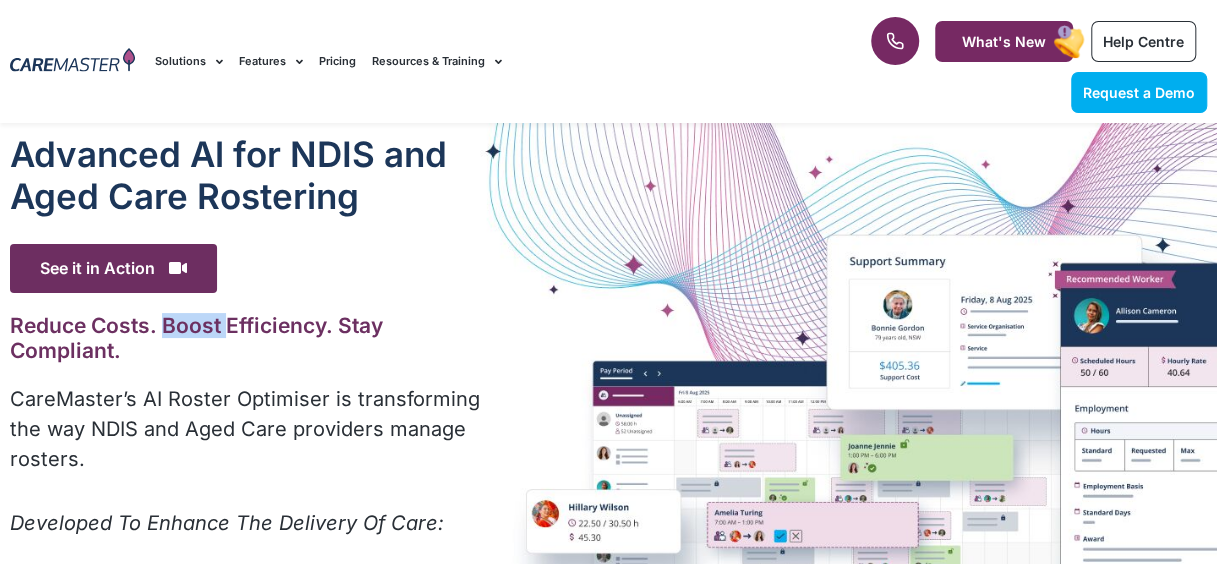 click on "Reduce Costs. Boost Efficiency. Stay Compliant." at bounding box center [249, 338] 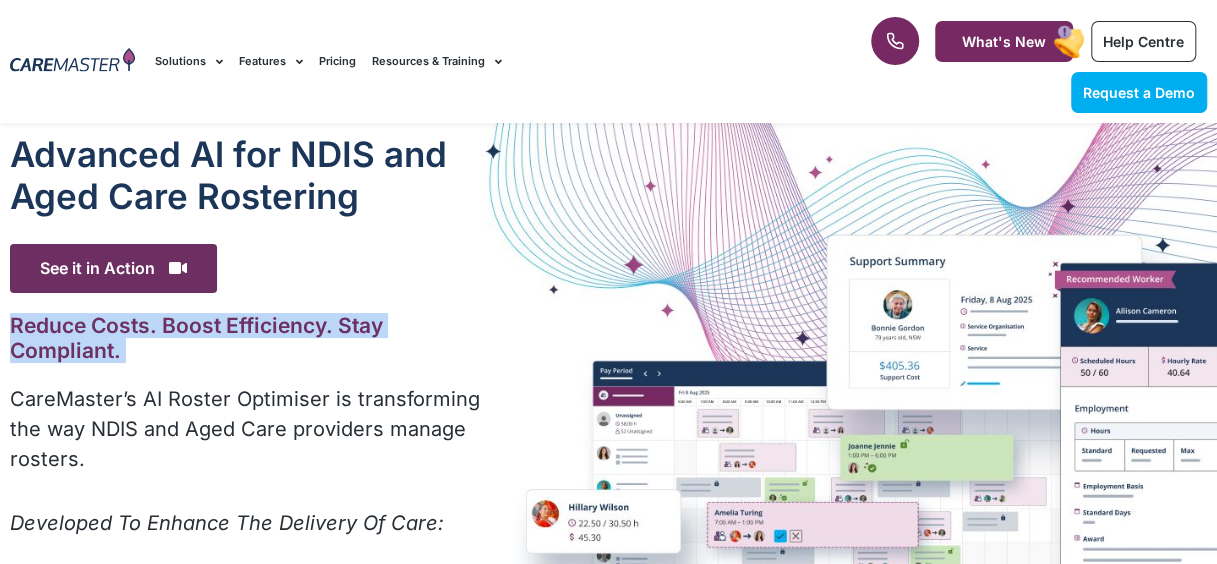 click on "Reduce Costs. Boost Efficiency. Stay Compliant." at bounding box center [249, 338] 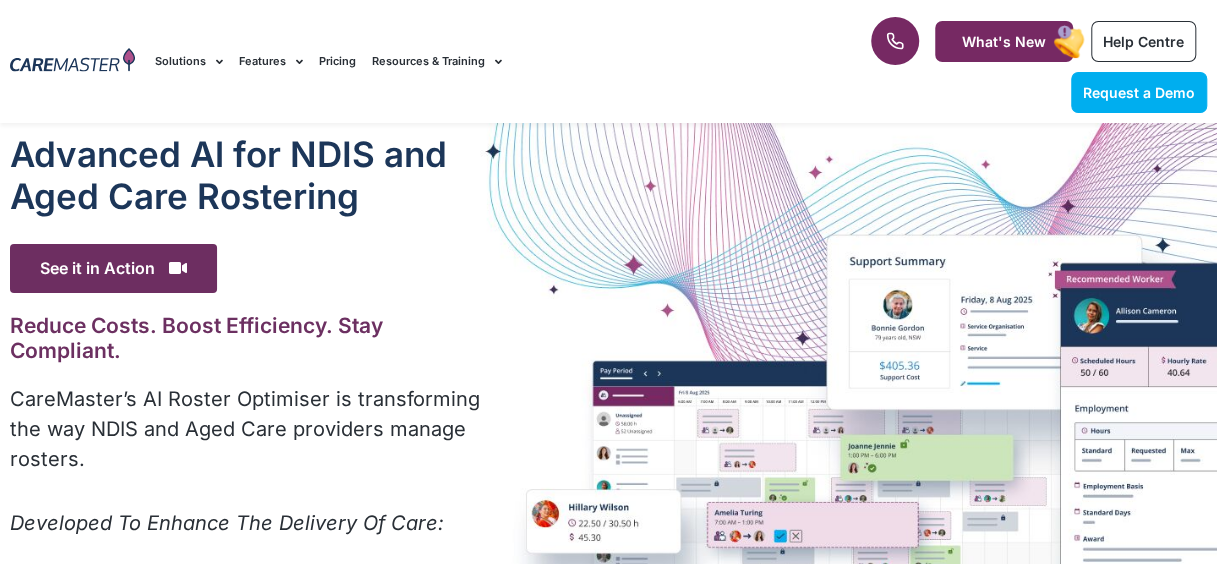 click on "Reduce Costs. Boost Efficiency. Stay Compliant." at bounding box center (249, 338) 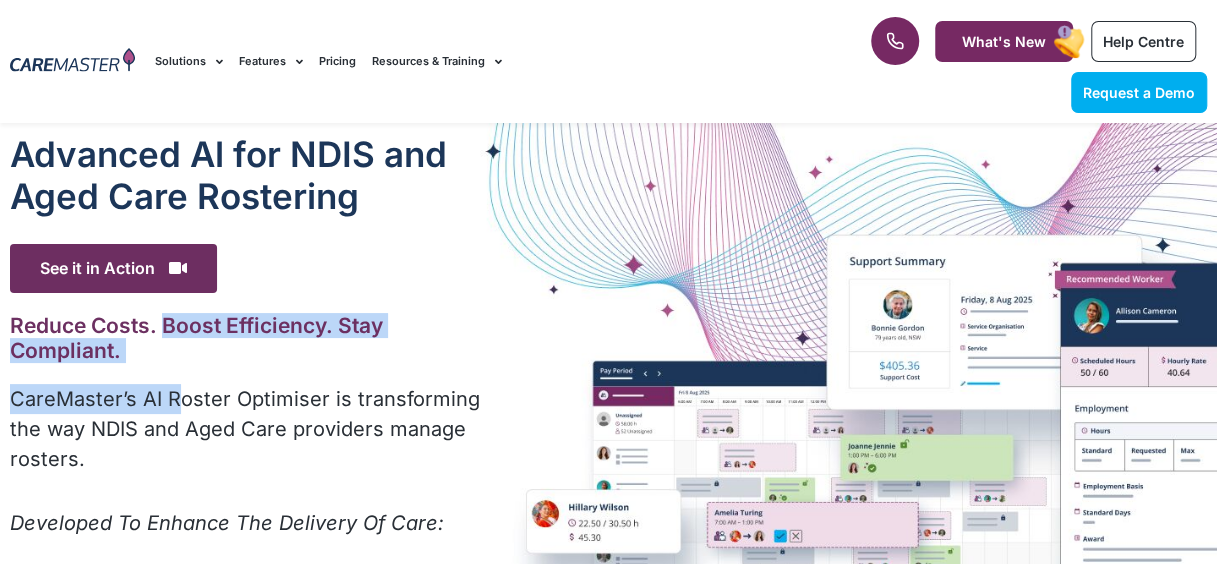 drag, startPoint x: 164, startPoint y: 332, endPoint x: 179, endPoint y: 383, distance: 53.160137 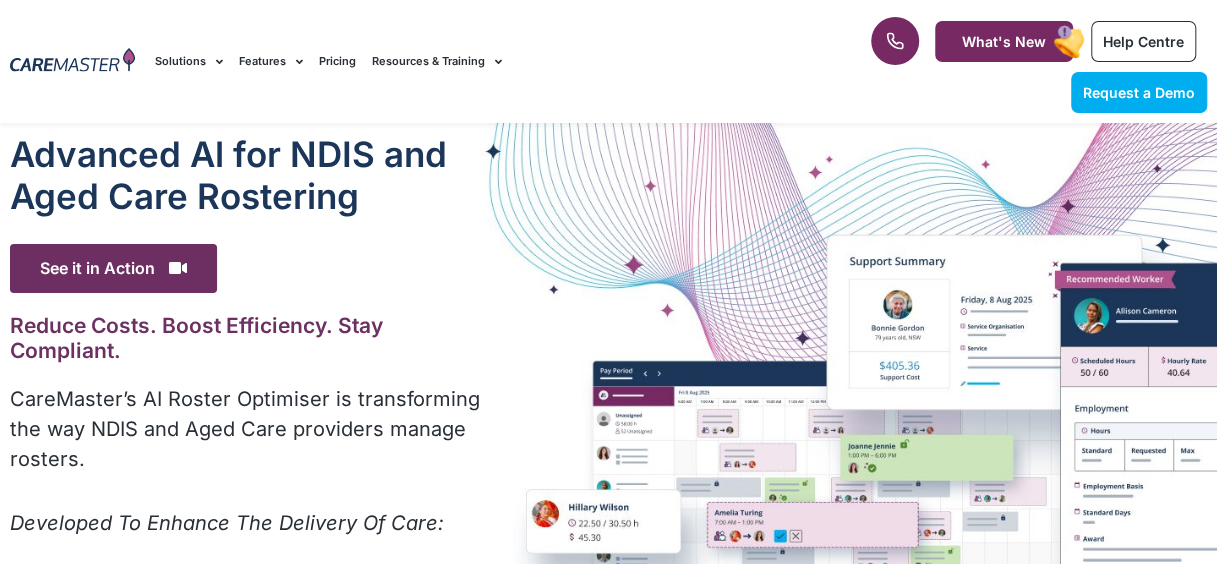 click on "CareMaster’s AI Roster Optimiser is transforming the way NDIS and Aged Care providers manage rosters." at bounding box center [249, 429] 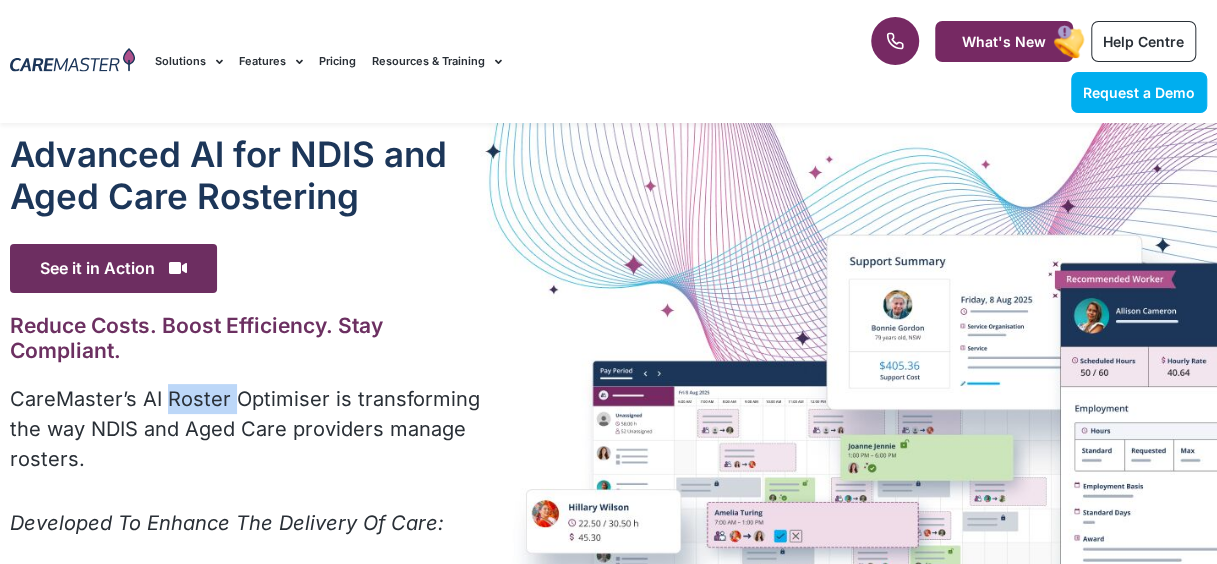 click on "CareMaster’s AI Roster Optimiser is transforming the way NDIS and Aged Care providers manage rosters." at bounding box center (249, 429) 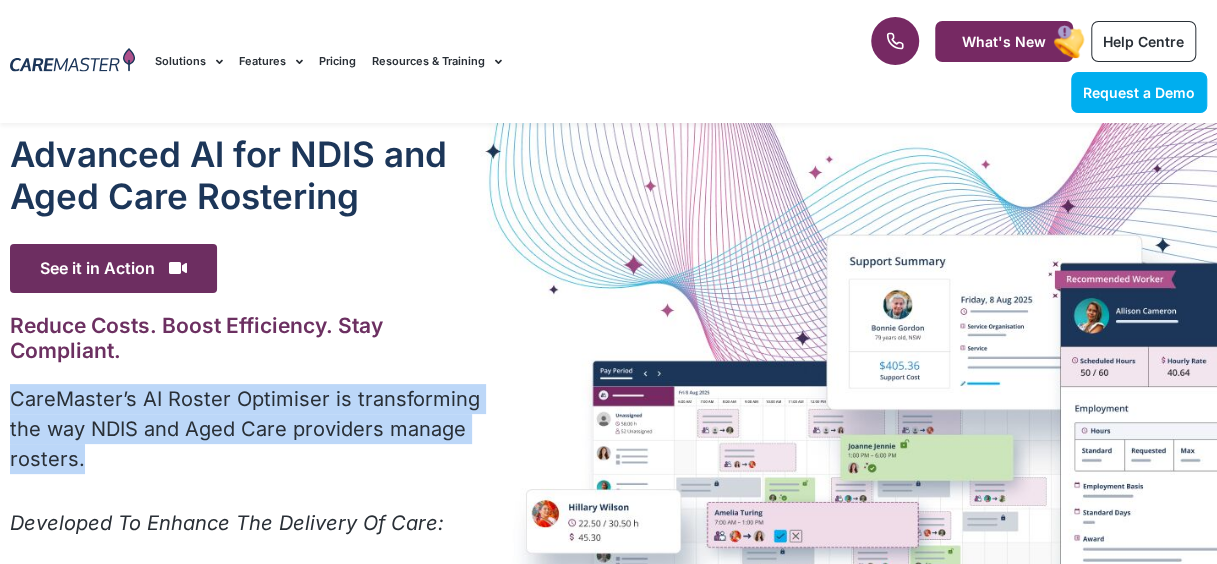 click on "CareMaster’s AI Roster Optimiser is transforming the way NDIS and Aged Care providers manage rosters." at bounding box center (249, 429) 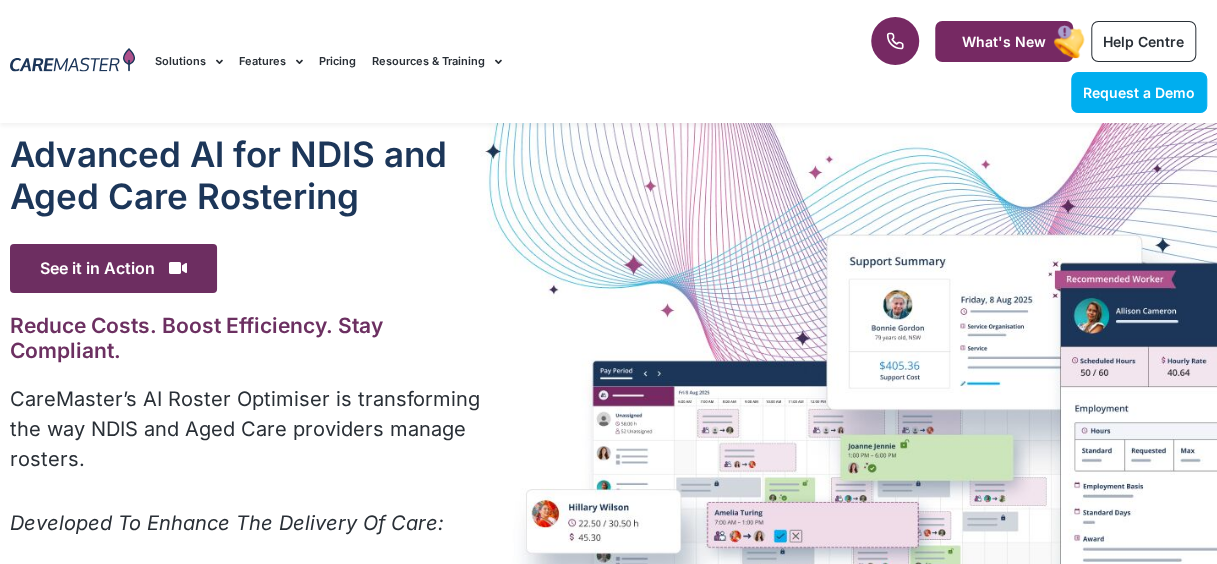 click on "CareMaster’s AI Roster Optimiser is transforming the way NDIS and Aged Care providers manage rosters." at bounding box center [249, 429] 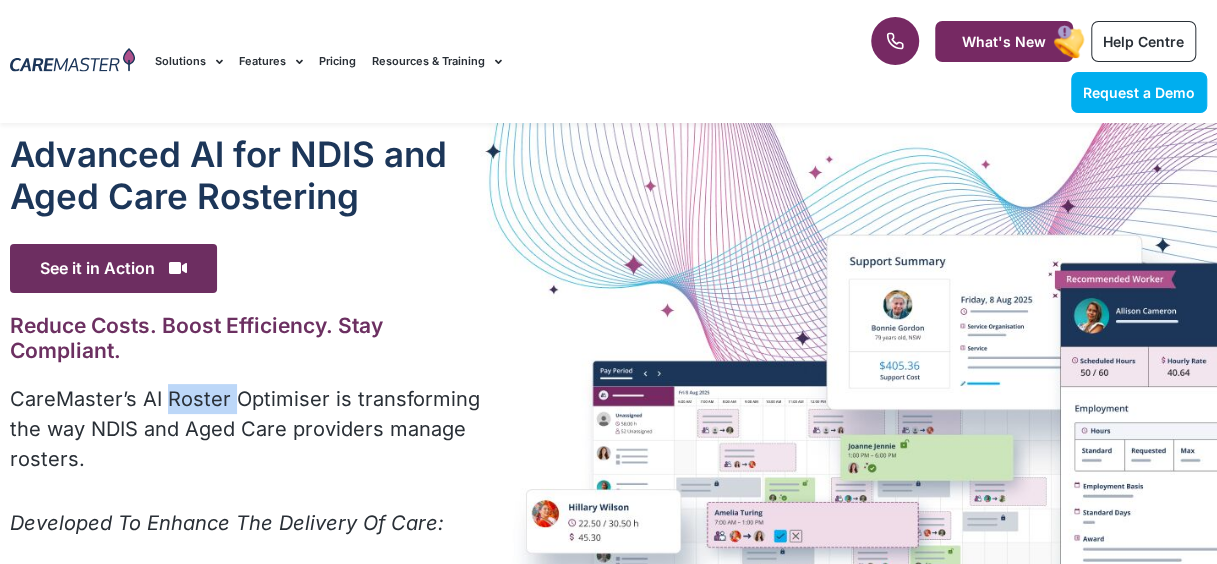 click on "CareMaster’s AI Roster Optimiser is transforming the way NDIS and Aged Care providers manage rosters." at bounding box center (249, 429) 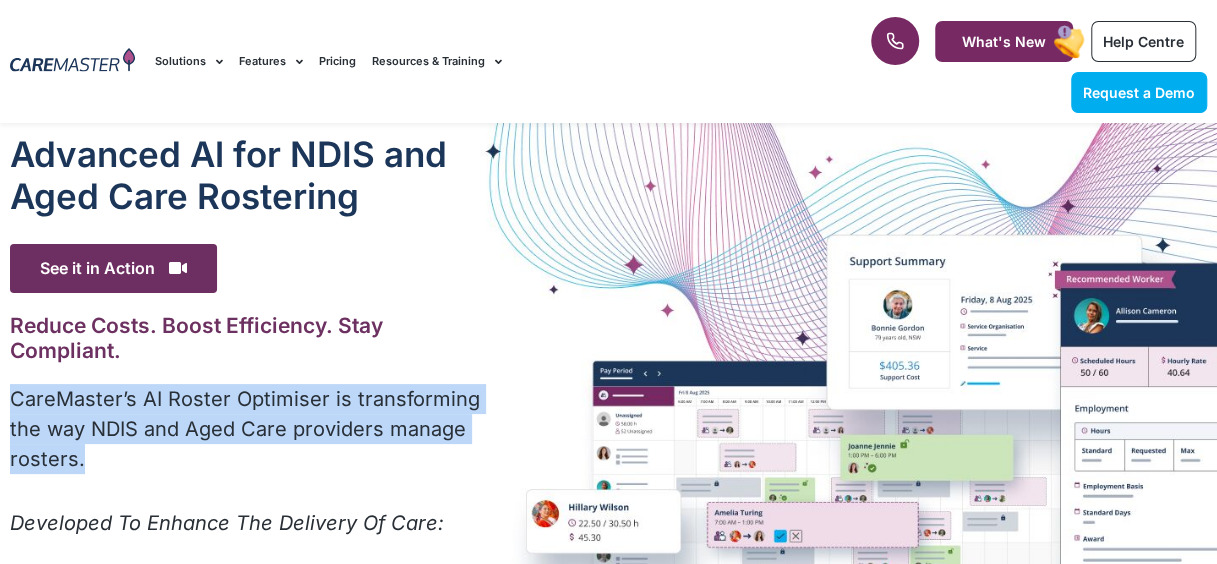 click on "CareMaster’s AI Roster Optimiser is transforming the way NDIS and Aged Care providers manage rosters." at bounding box center [249, 429] 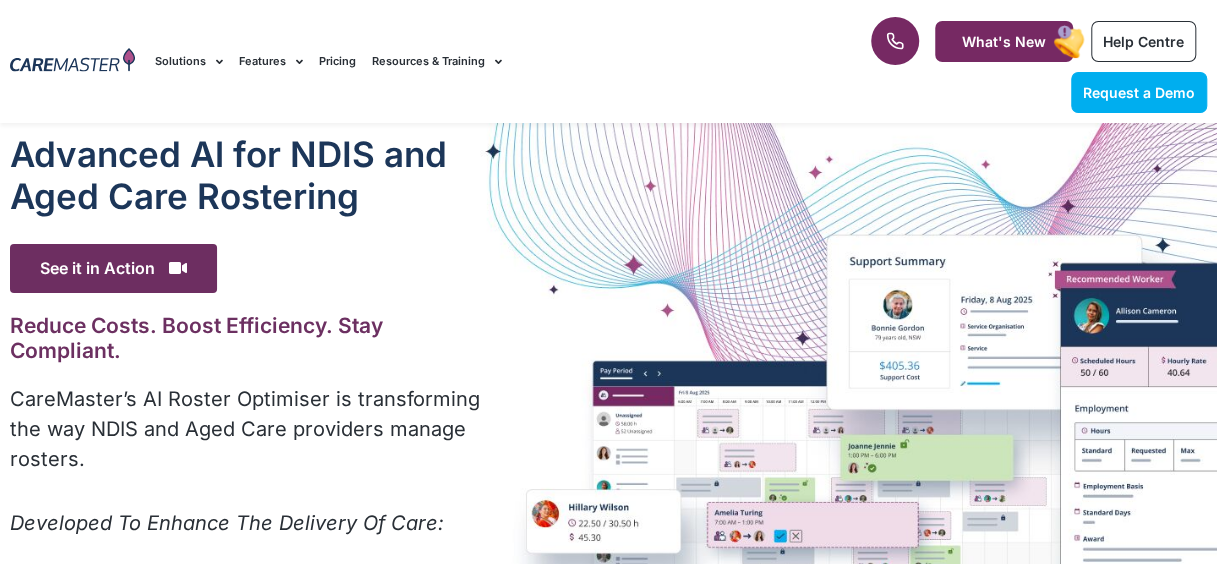 click on "CareMaster’s AI Roster Optimiser is transforming the way NDIS and Aged Care providers manage rosters." at bounding box center [249, 429] 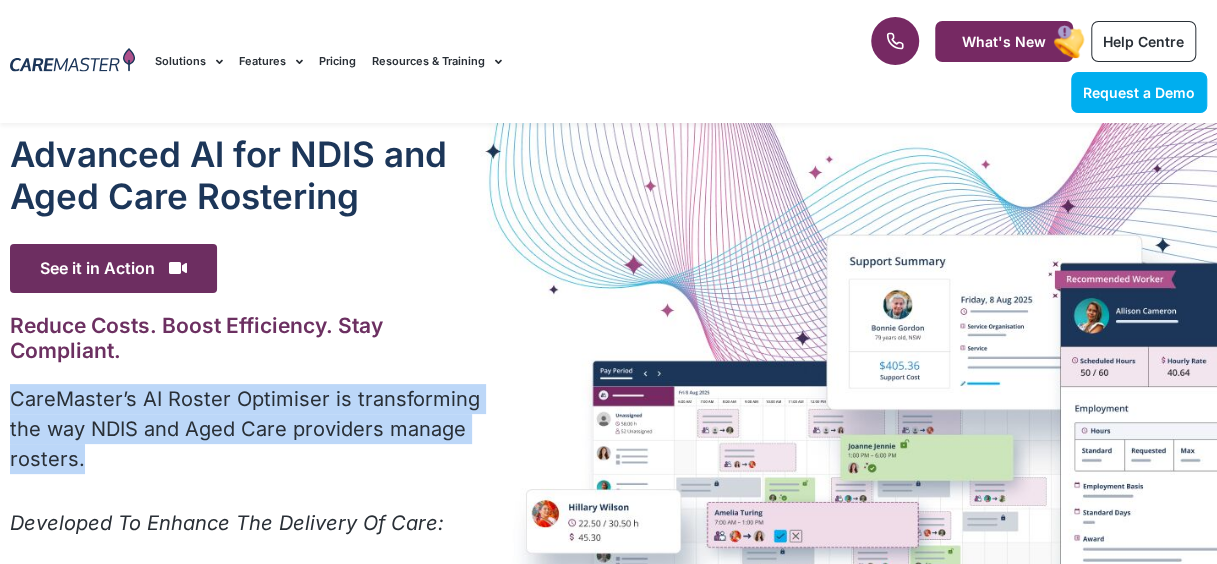 click on "CareMaster’s AI Roster Optimiser is transforming the way NDIS and Aged Care providers manage rosters." at bounding box center [249, 429] 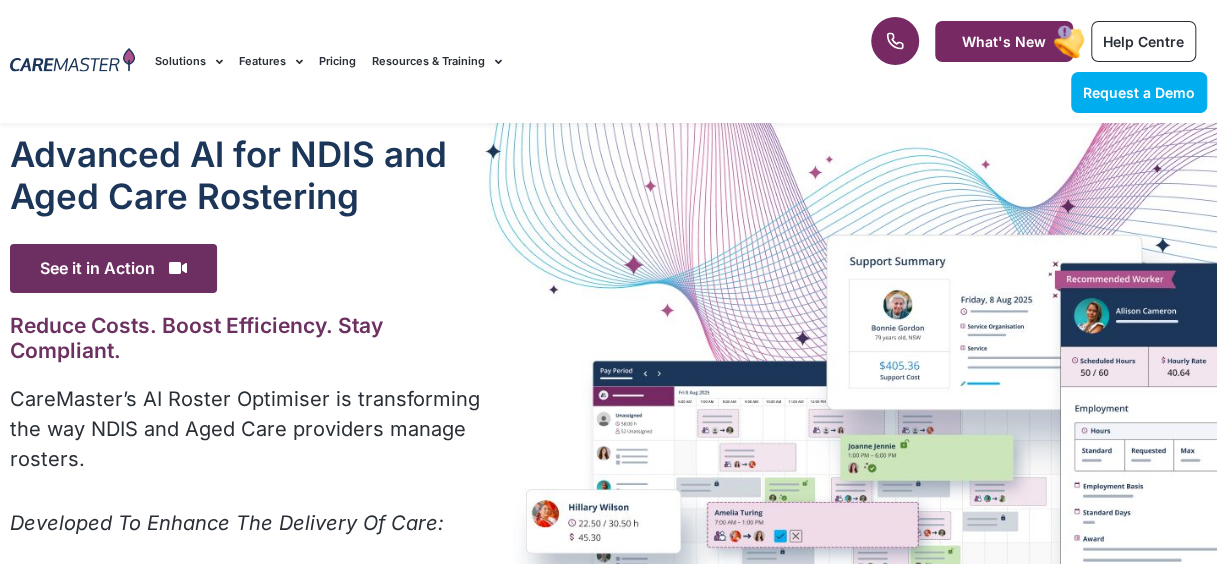 click on "CareMaster’s AI Roster Optimiser is transforming the way NDIS and Aged Care providers manage rosters." at bounding box center [249, 429] 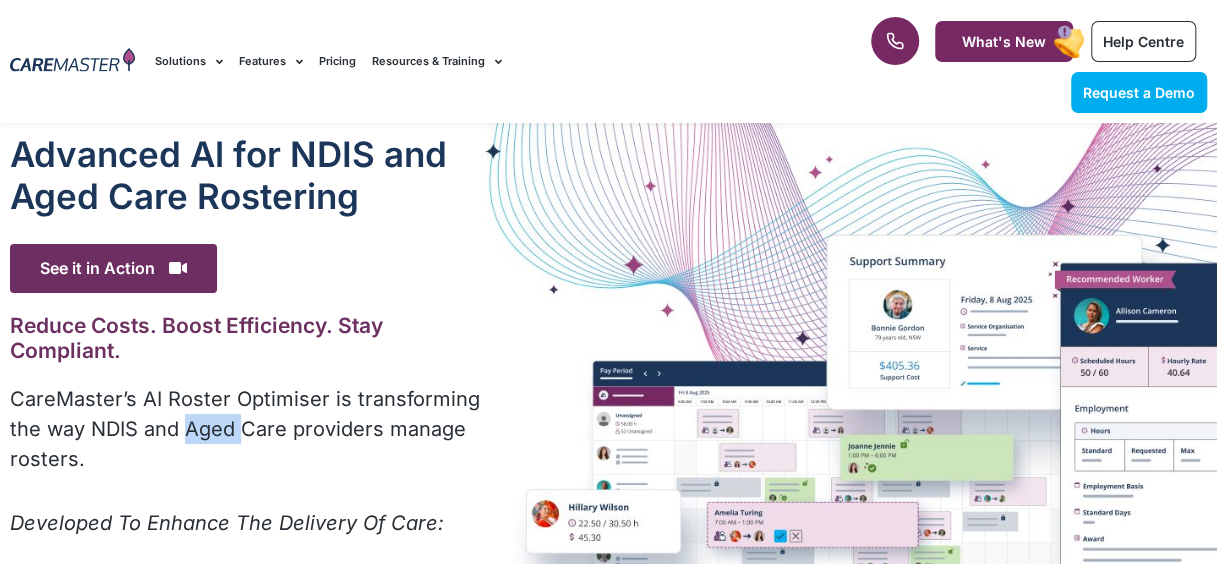 click on "CareMaster’s AI Roster Optimiser is transforming the way NDIS and Aged Care providers manage rosters." at bounding box center [249, 429] 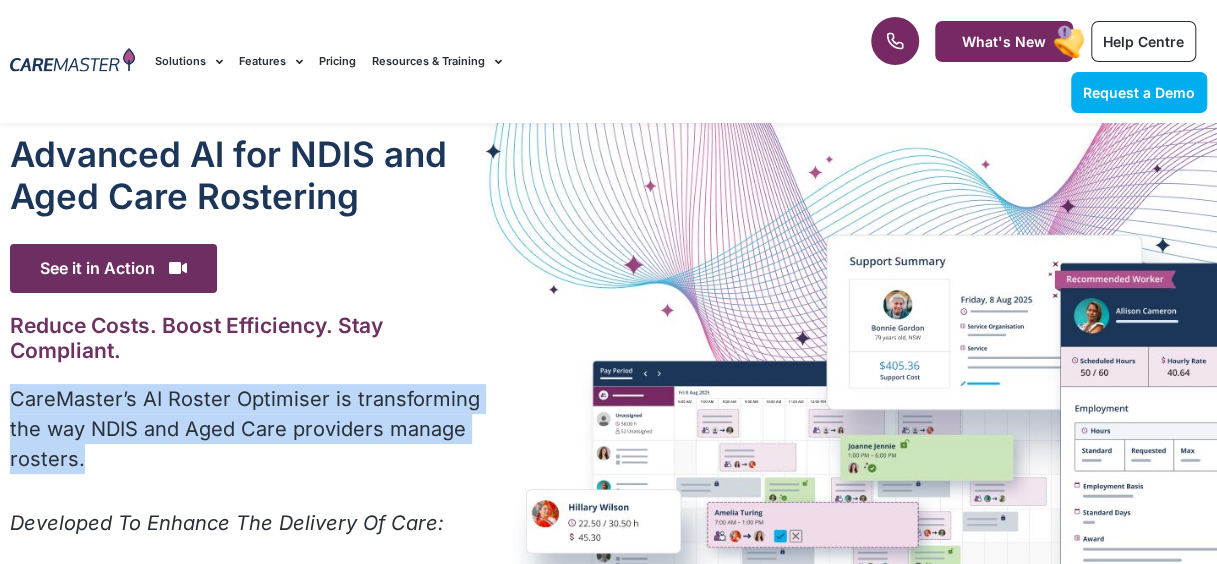 click on "CareMaster’s AI Roster Optimiser is transforming the way NDIS and Aged Care providers manage rosters." at bounding box center [249, 429] 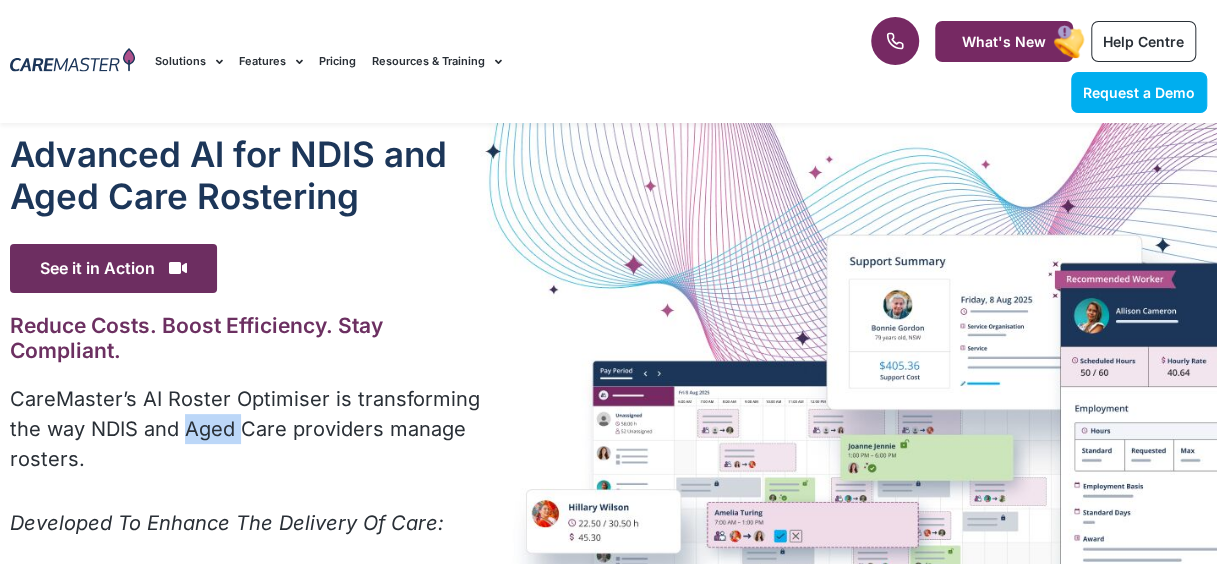 click on "CareMaster’s AI Roster Optimiser is transforming the way NDIS and Aged Care providers manage rosters." at bounding box center [249, 429] 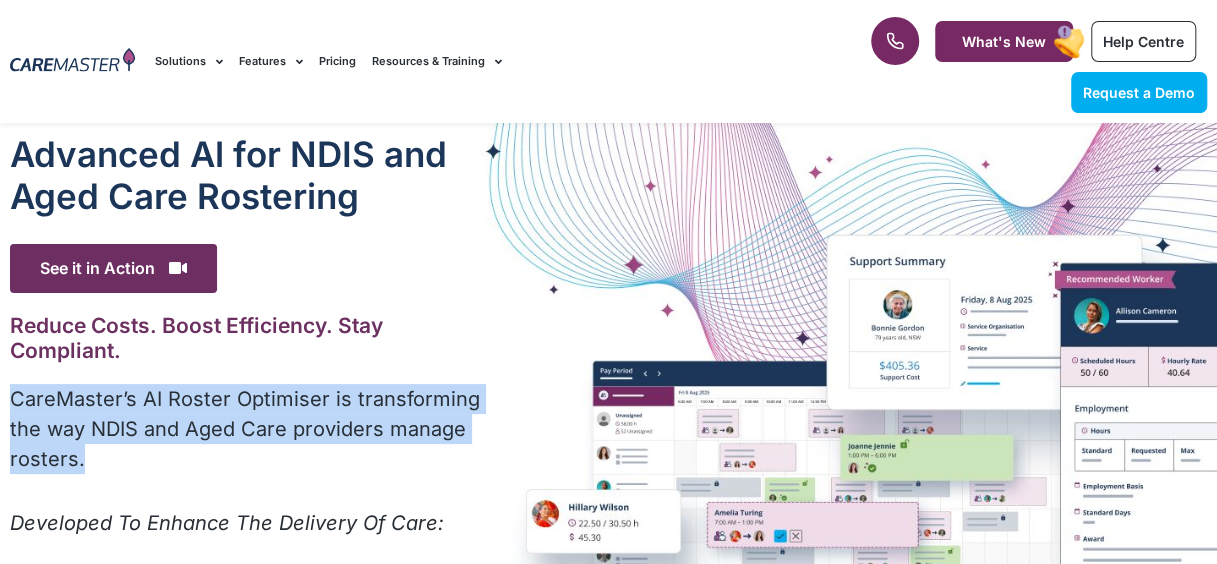 click on "CareMaster’s AI Roster Optimiser is transforming the way NDIS and Aged Care providers manage rosters." at bounding box center (249, 429) 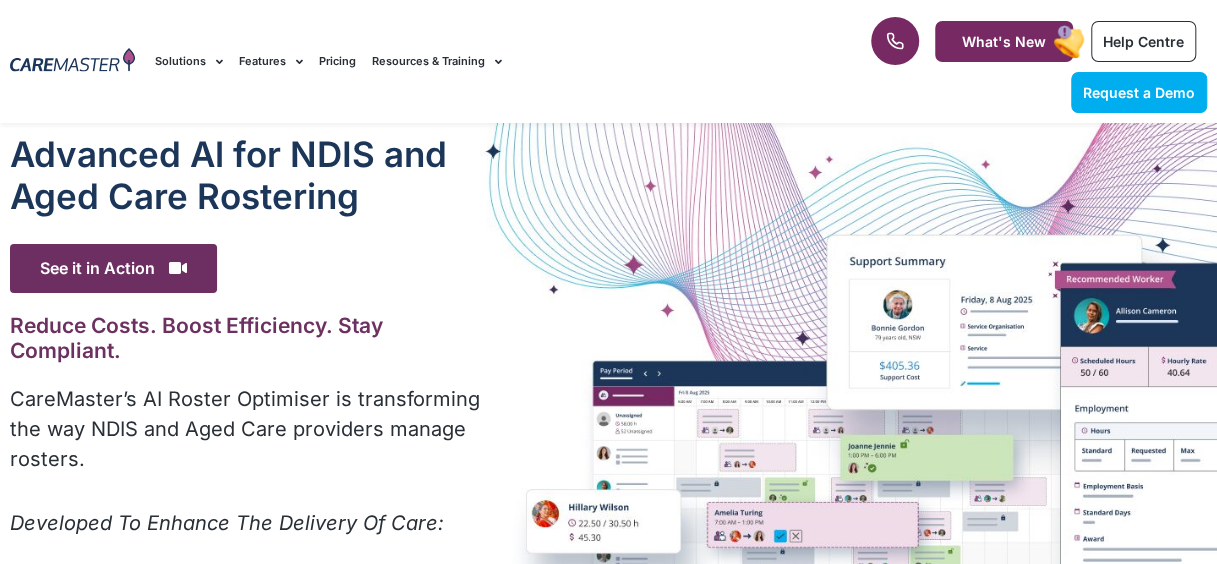 click on "CareMaster’s AI Roster Optimiser is transforming the way NDIS and Aged Care providers manage rosters." at bounding box center (249, 429) 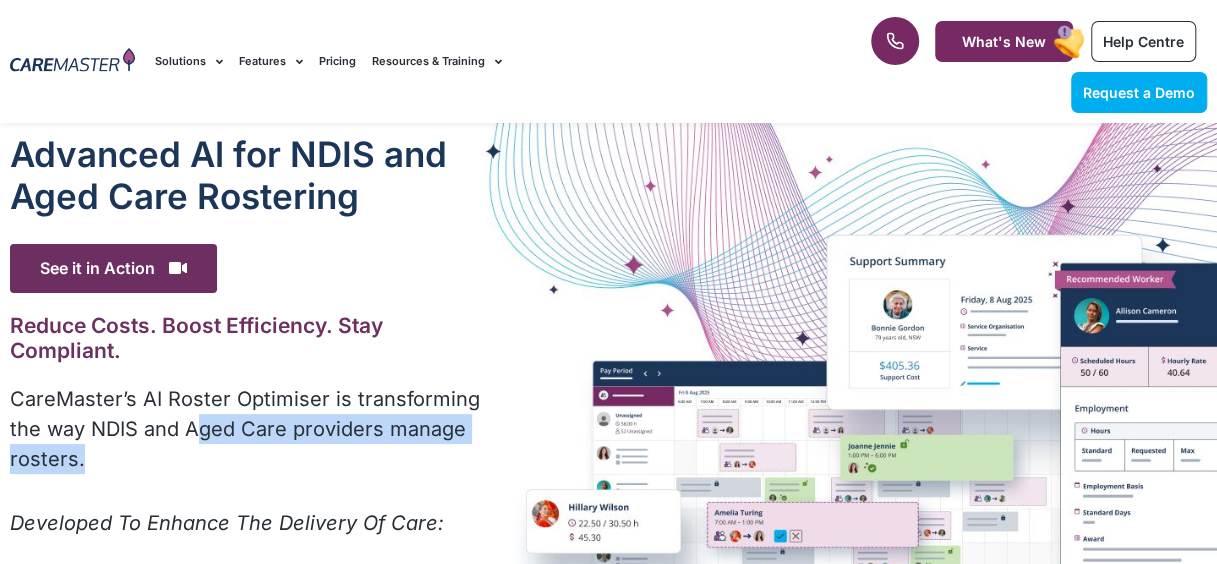 drag, startPoint x: 196, startPoint y: 440, endPoint x: 211, endPoint y: 478, distance: 40.853397 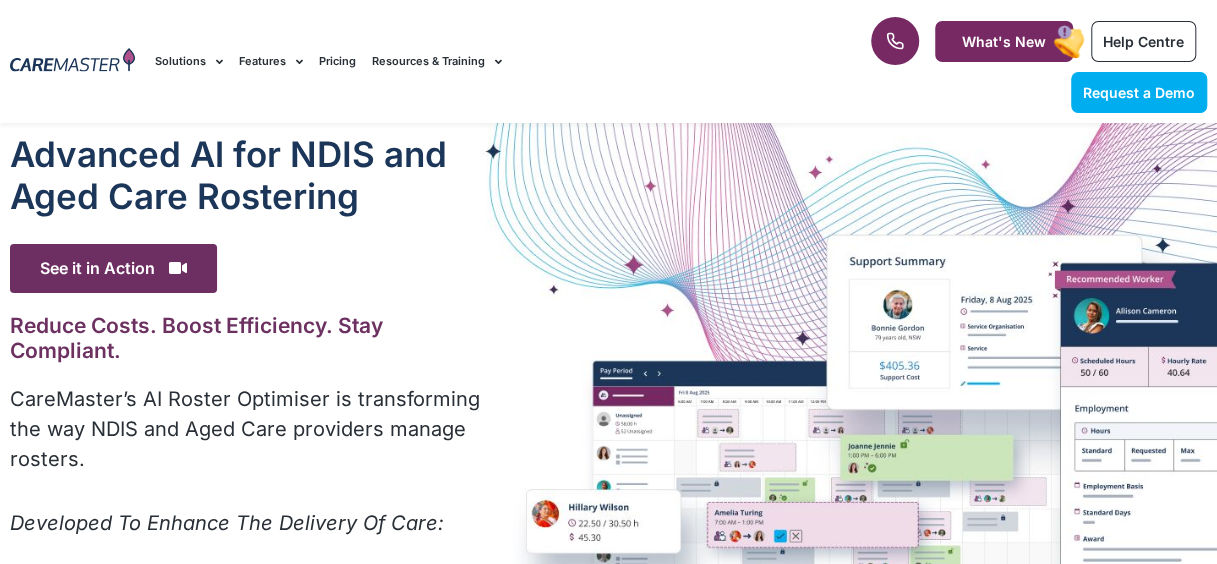 click on "CareMaster’s AI Roster Optimiser is transforming the way NDIS and Aged Care providers manage rosters." at bounding box center (249, 436) 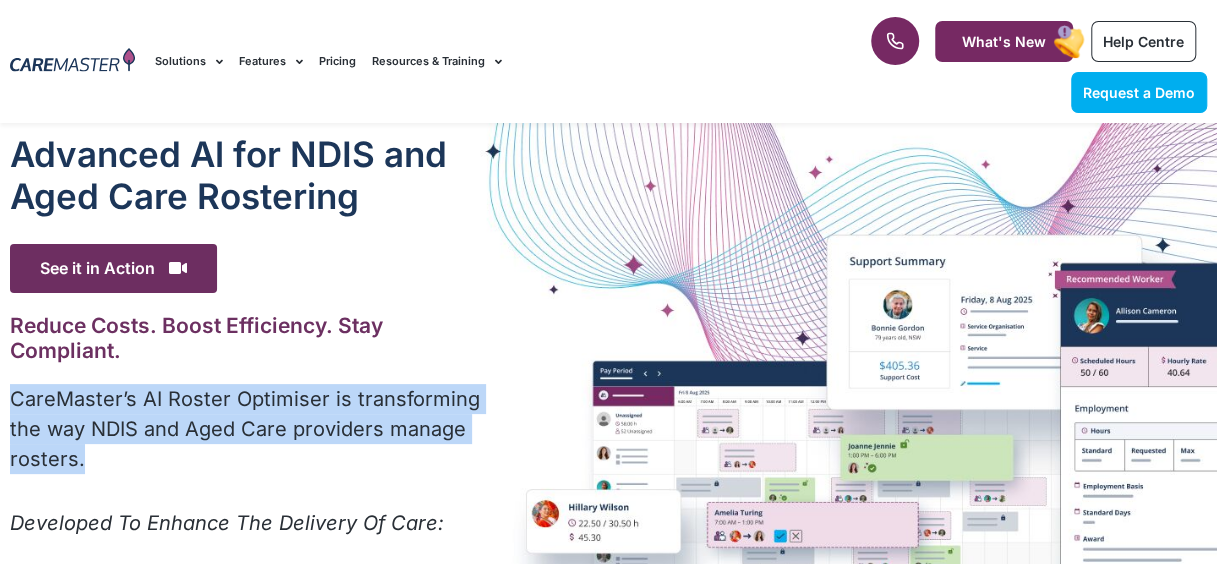 click on "CareMaster’s AI Roster Optimiser is transforming the way NDIS and Aged Care providers manage rosters." at bounding box center [249, 436] 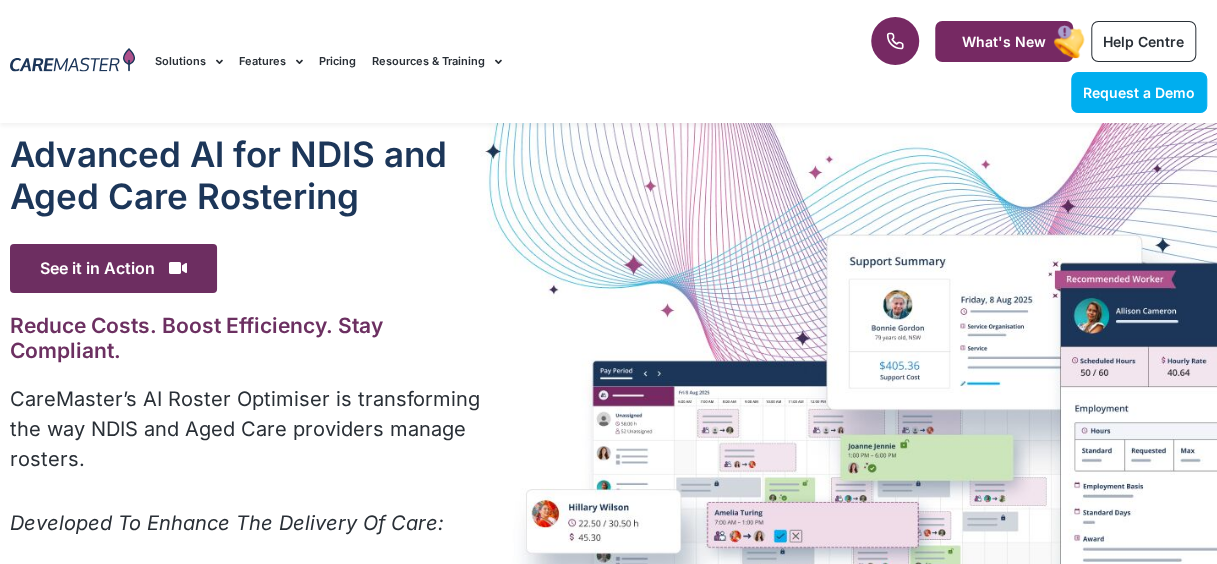 click on "CareMaster’s AI Roster Optimiser is transforming the way NDIS and Aged Care providers manage rosters." at bounding box center (249, 436) 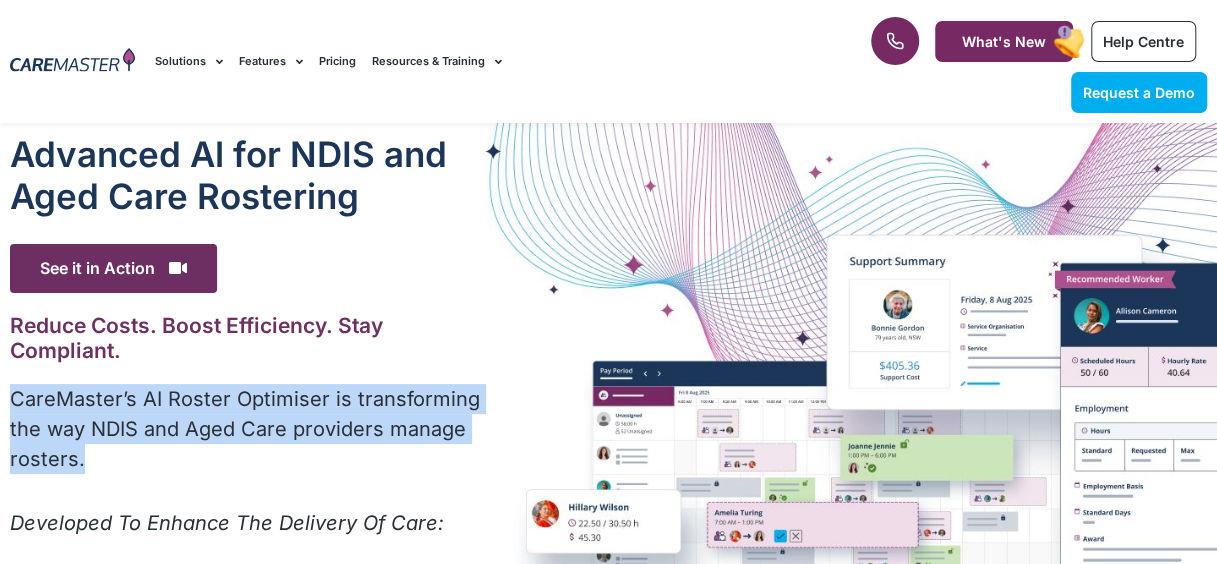 click on "CareMaster’s AI Roster Optimiser is transforming the way NDIS and Aged Care providers manage rosters." at bounding box center (249, 436) 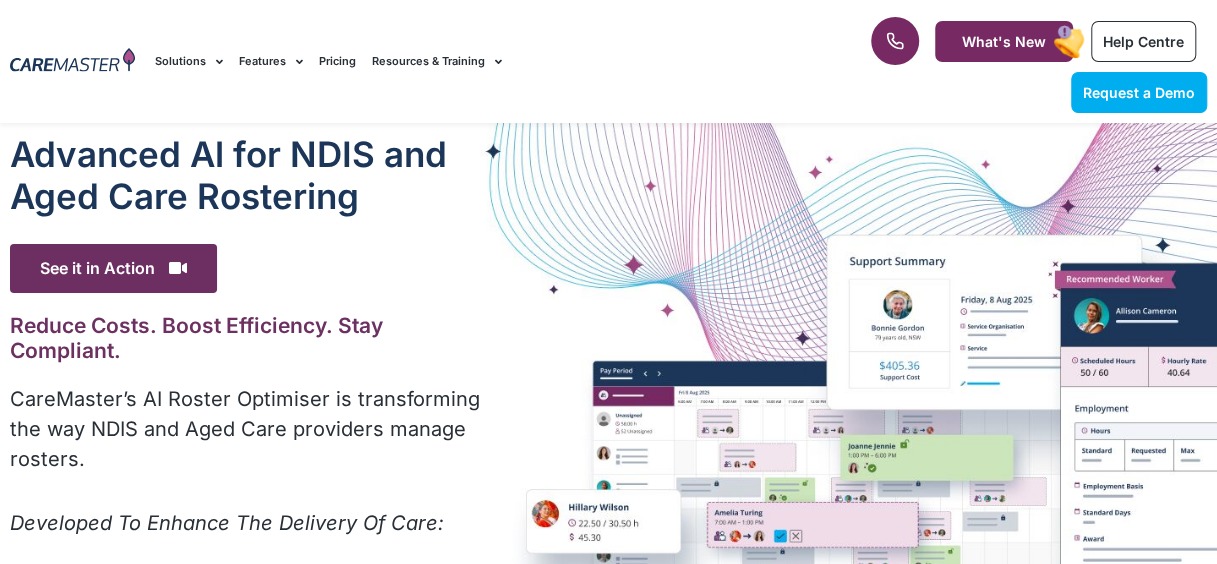 click on "CareMaster’s AI Roster Optimiser is transforming the way NDIS and Aged Care providers manage rosters." at bounding box center (249, 436) 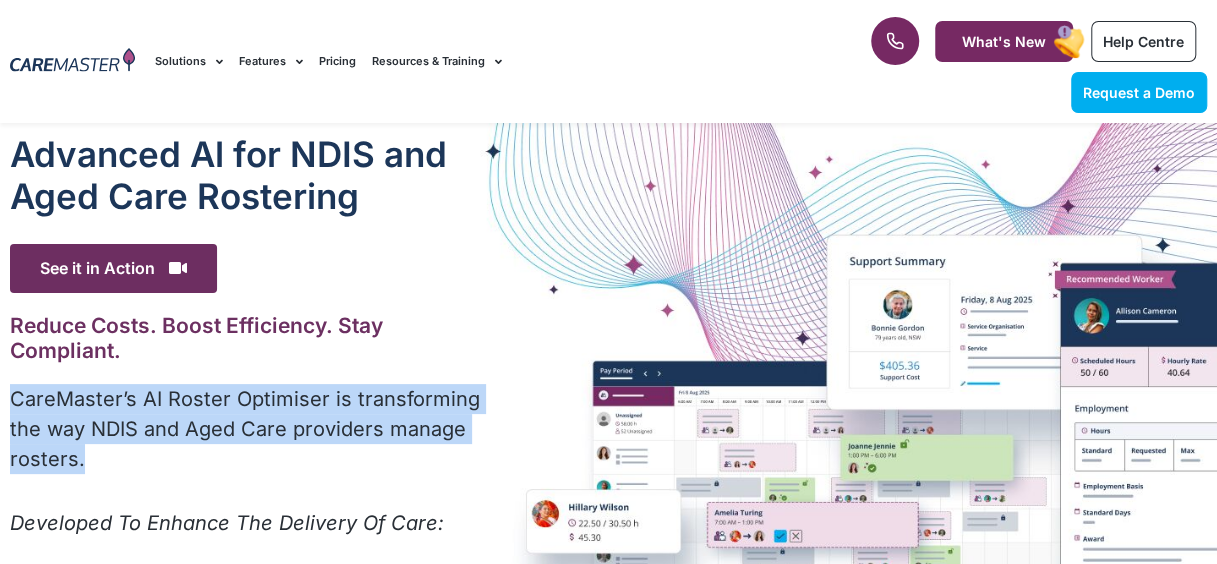 click on "CareMaster’s AI Roster Optimiser is transforming the way NDIS and Aged Care providers manage rosters." at bounding box center (249, 436) 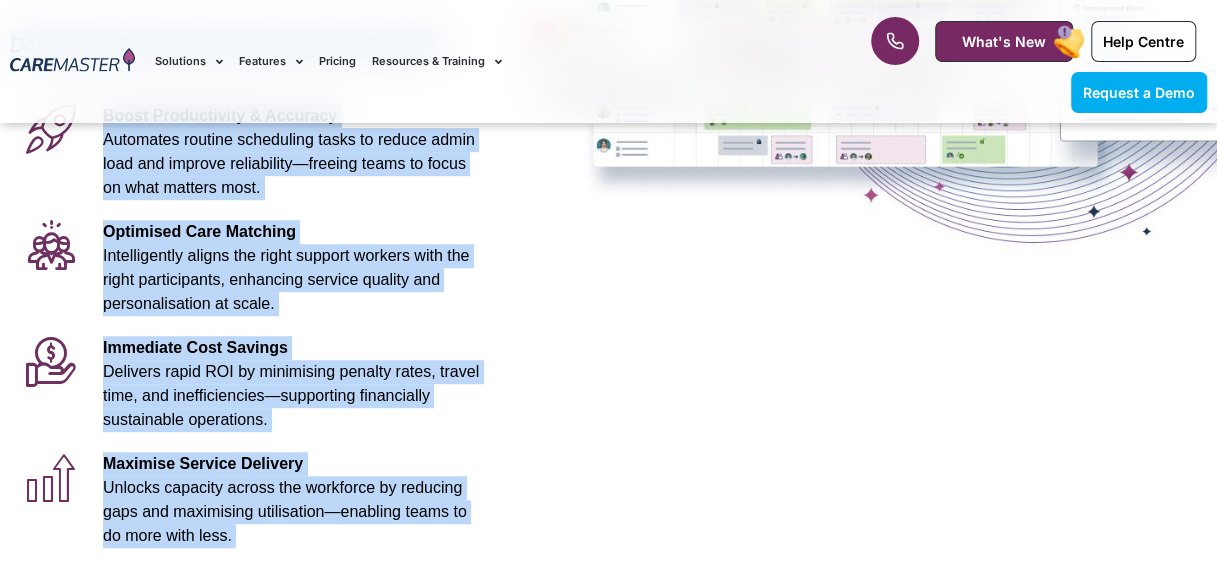 scroll, scrollTop: 490, scrollLeft: 0, axis: vertical 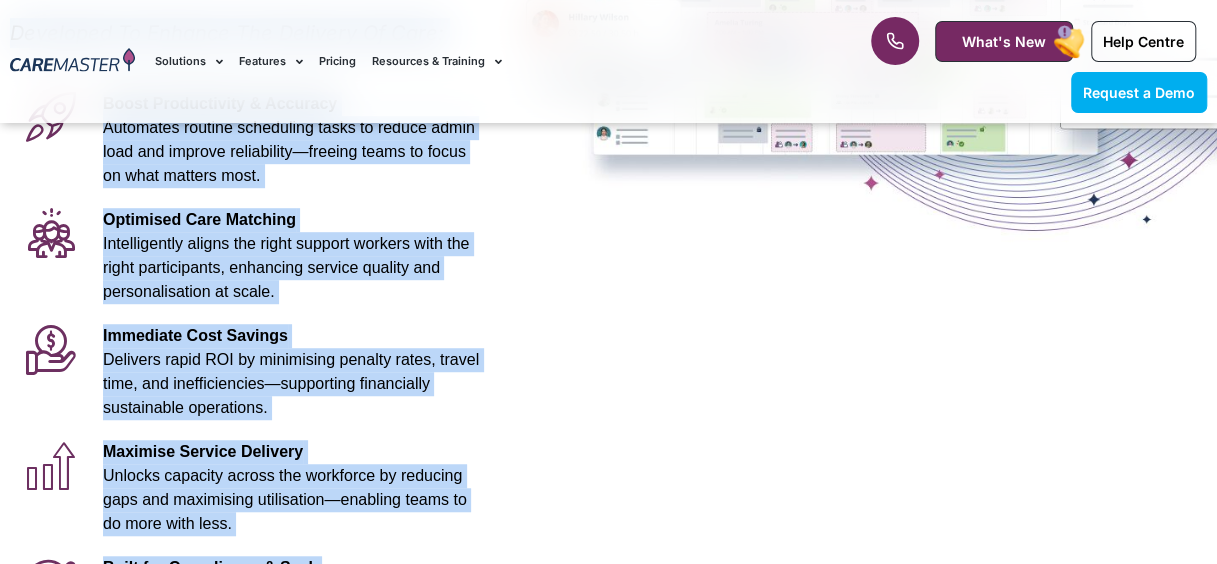 drag, startPoint x: 238, startPoint y: 480, endPoint x: 270, endPoint y: 550, distance: 76.96753 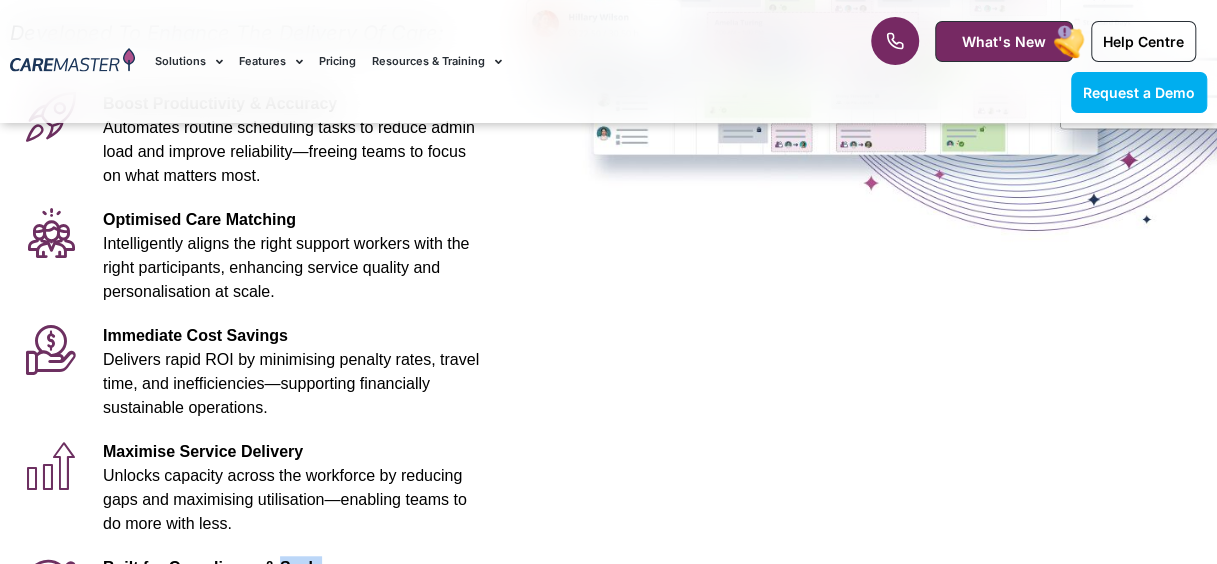 click on "Built for Compliance & Scale Purpose-built for complex care environments, ensuring regulatory alignment while supporting long-term, scalable growth." at bounding box center [291, 604] 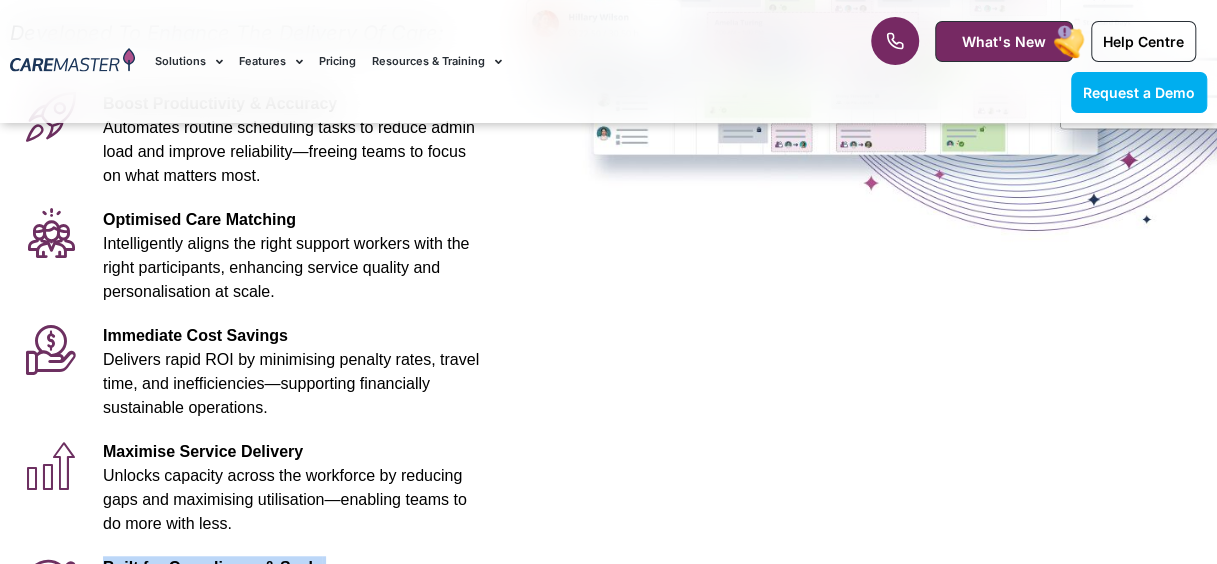 click on "Built for Compliance & Scale Purpose-built for complex care environments, ensuring regulatory alignment while supporting long-term, scalable growth." at bounding box center (291, 604) 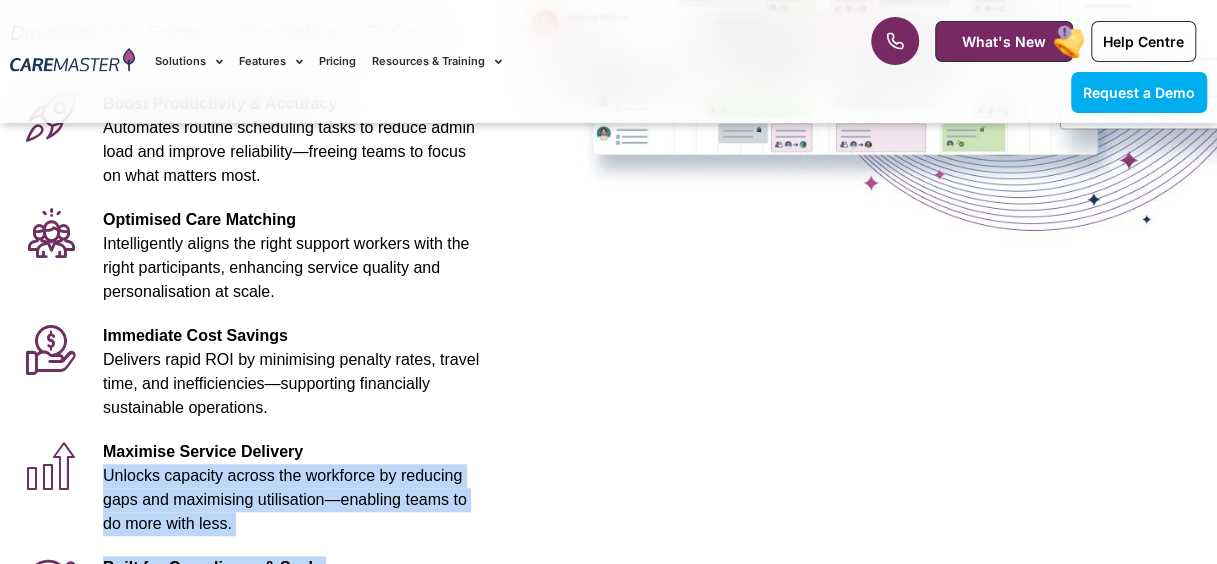 scroll, scrollTop: 502, scrollLeft: 0, axis: vertical 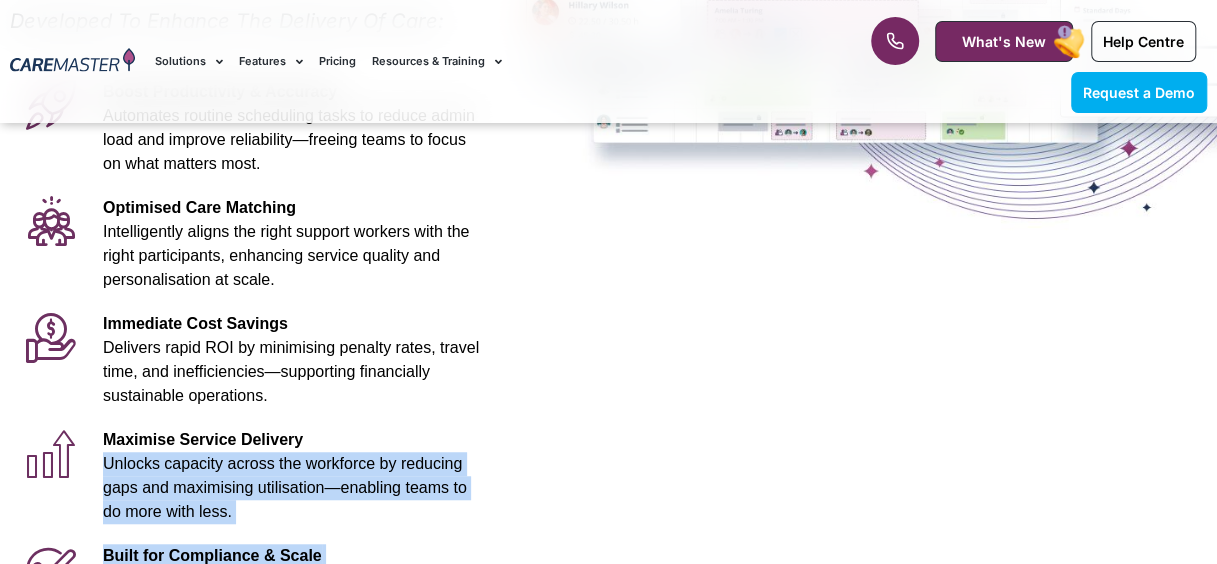 click on "Built for Compliance & Scale Purpose-built for complex care environments, ensuring regulatory alignment while supporting long-term, scalable growth." at bounding box center (291, 592) 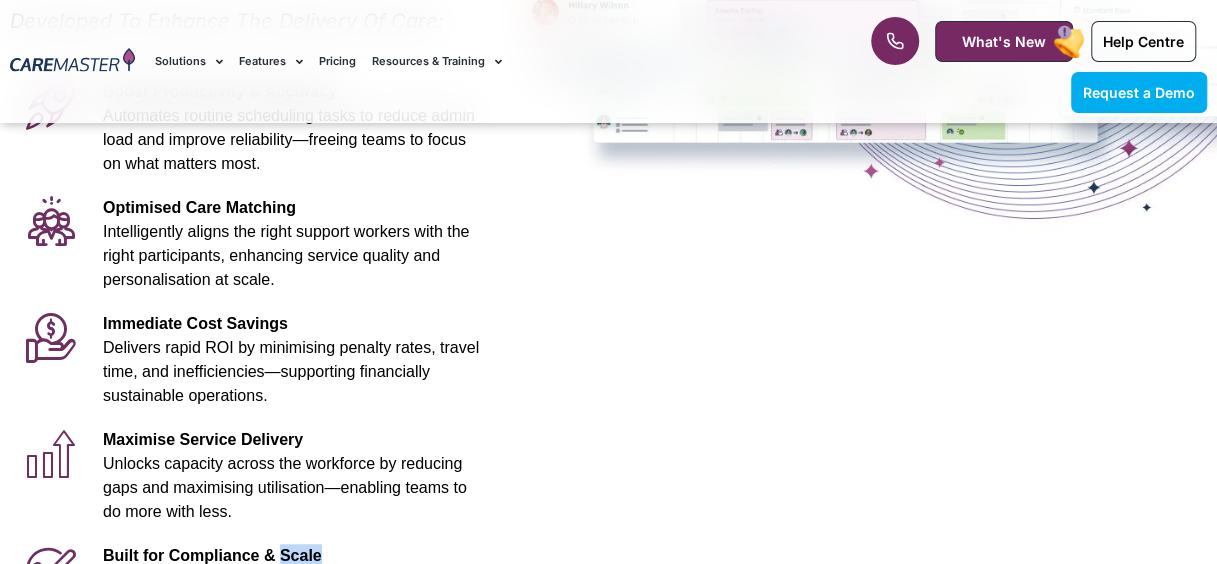 click on "Built for Compliance & Scale Purpose-built for complex care environments, ensuring regulatory alignment while supporting long-term, scalable growth." at bounding box center (291, 592) 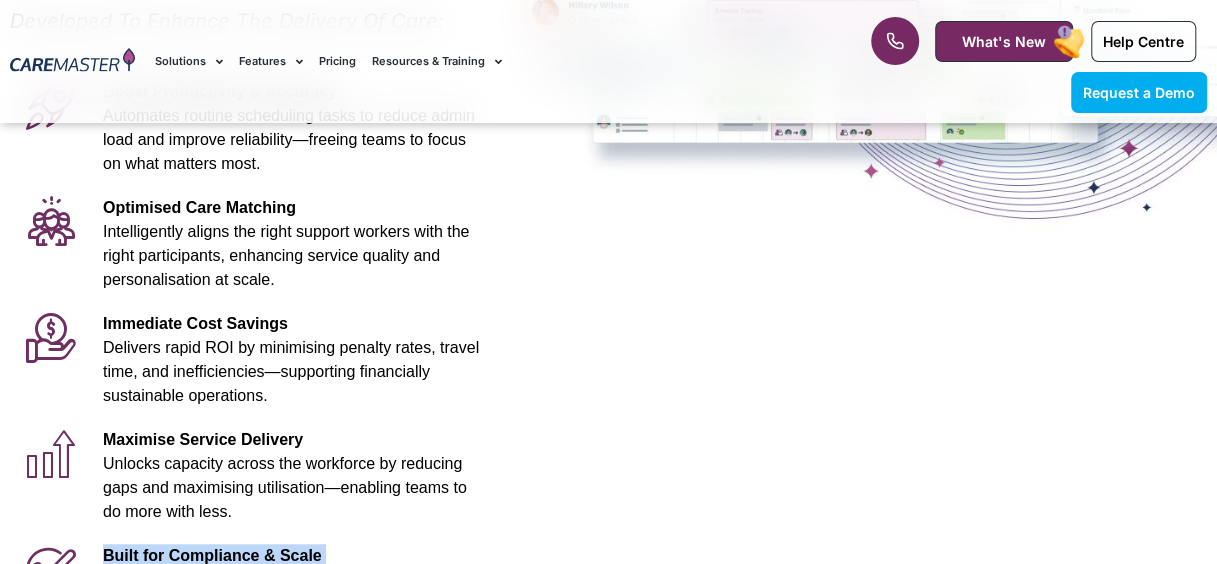 click on "Built for Compliance & Scale Purpose-built for complex care environments, ensuring regulatory alignment while supporting long-term, scalable growth." at bounding box center [291, 592] 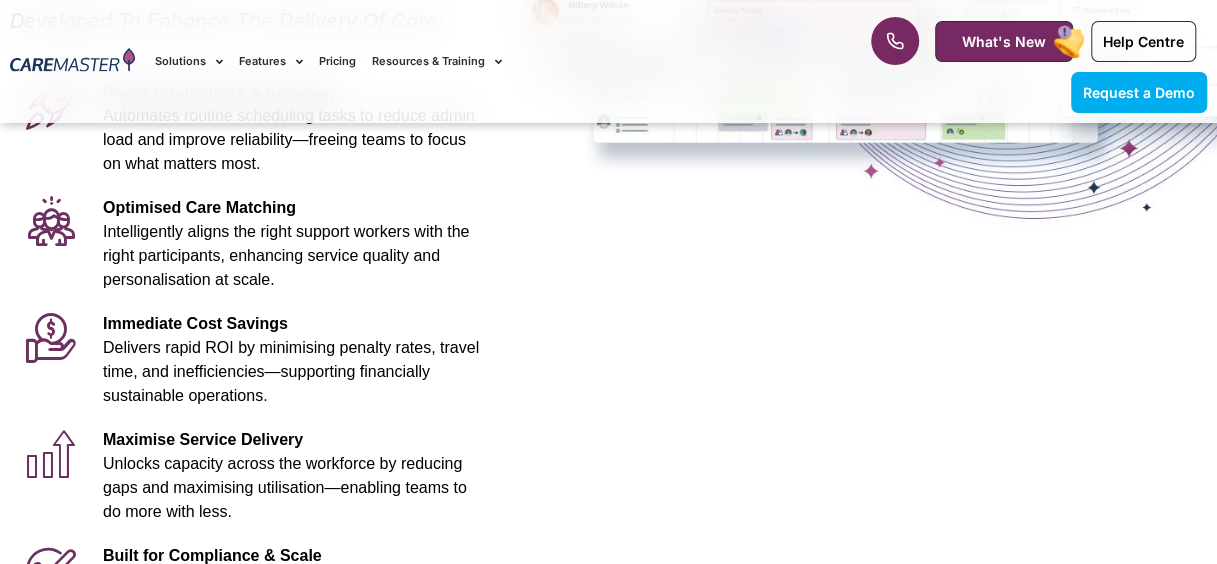 click on "Maximise Service Delivery Unlocks capacity across the workforce by reducing gaps and maximising utilisation—enabling teams to do more with less." at bounding box center [291, 476] 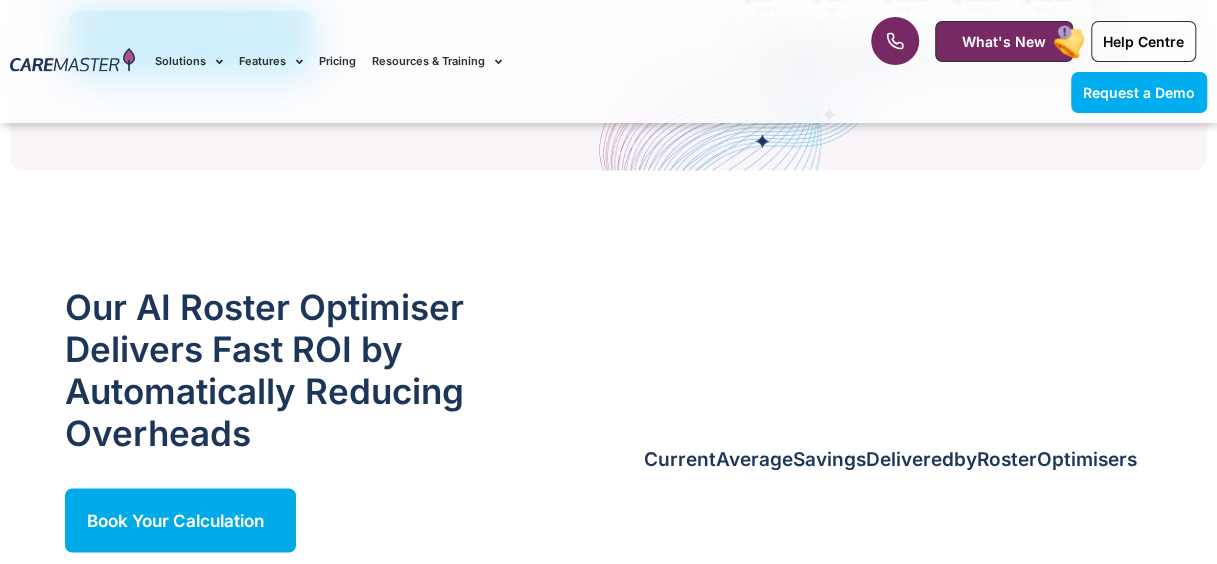 scroll, scrollTop: 2702, scrollLeft: 0, axis: vertical 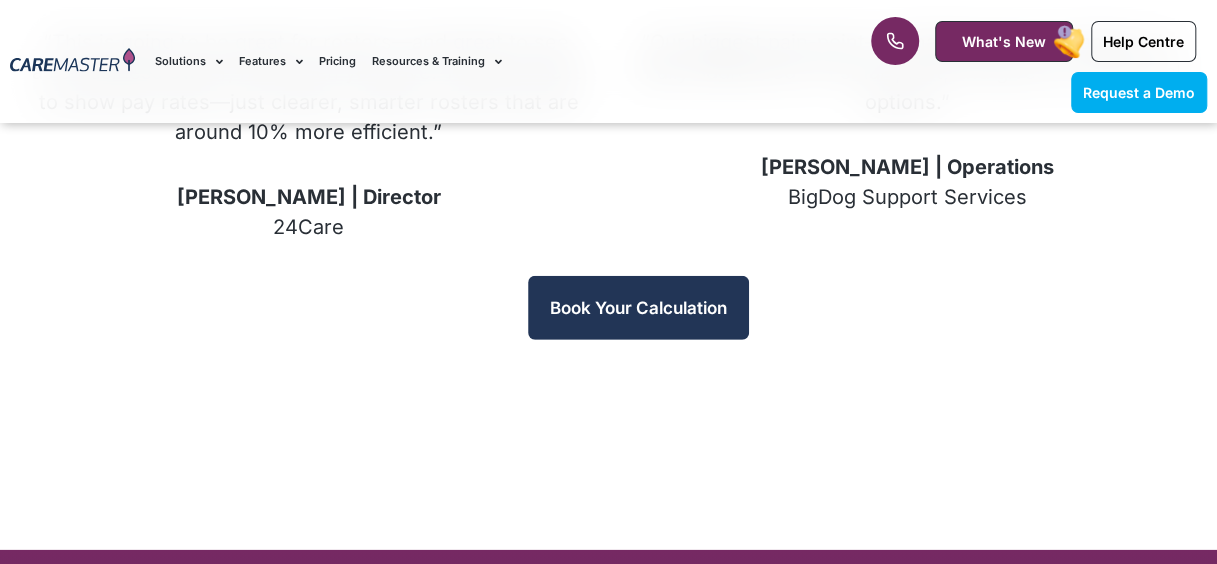 click on "Book Your Calculation" at bounding box center (638, 308) 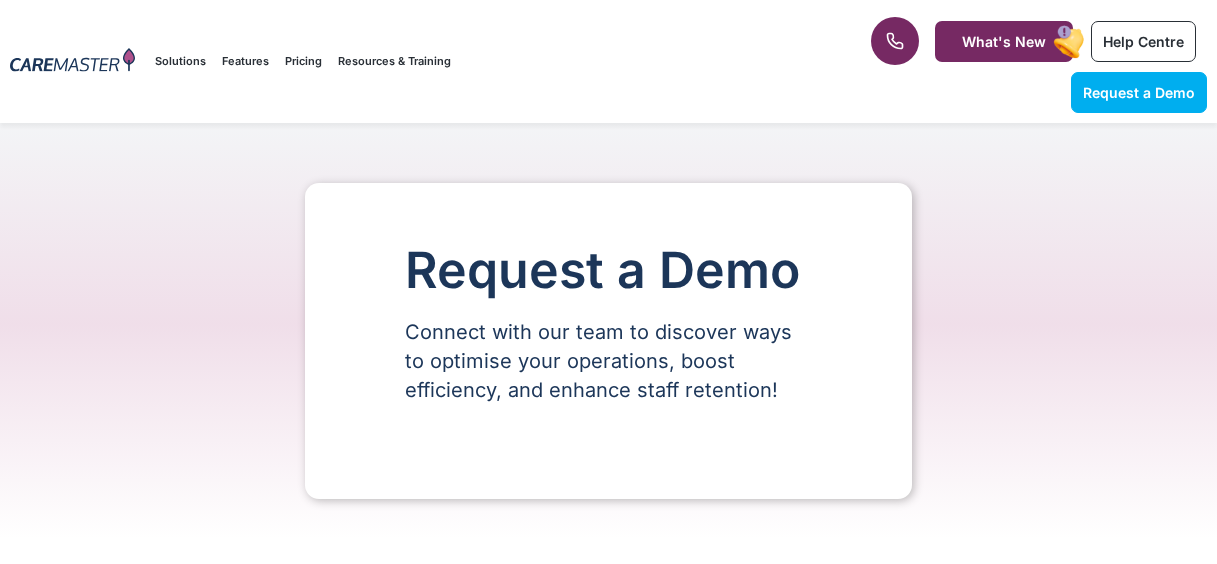 scroll, scrollTop: 0, scrollLeft: 0, axis: both 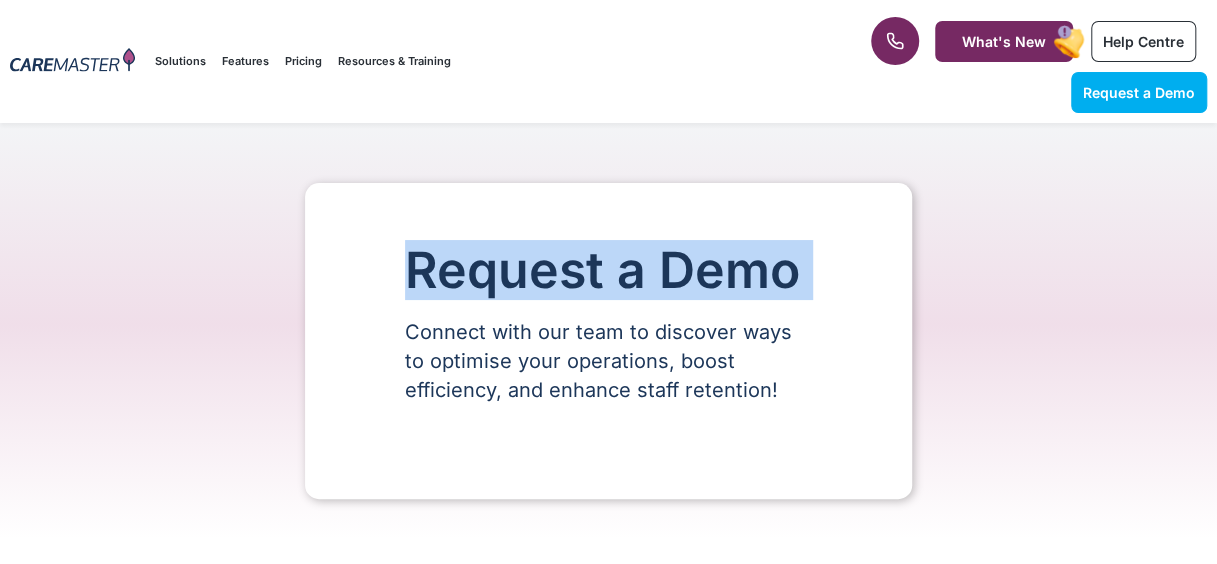 click on "Request a Demo
Connect with our team to discover ways to optimise your operations, boost efficiency, and enhance staff retention!" at bounding box center [608, 341] 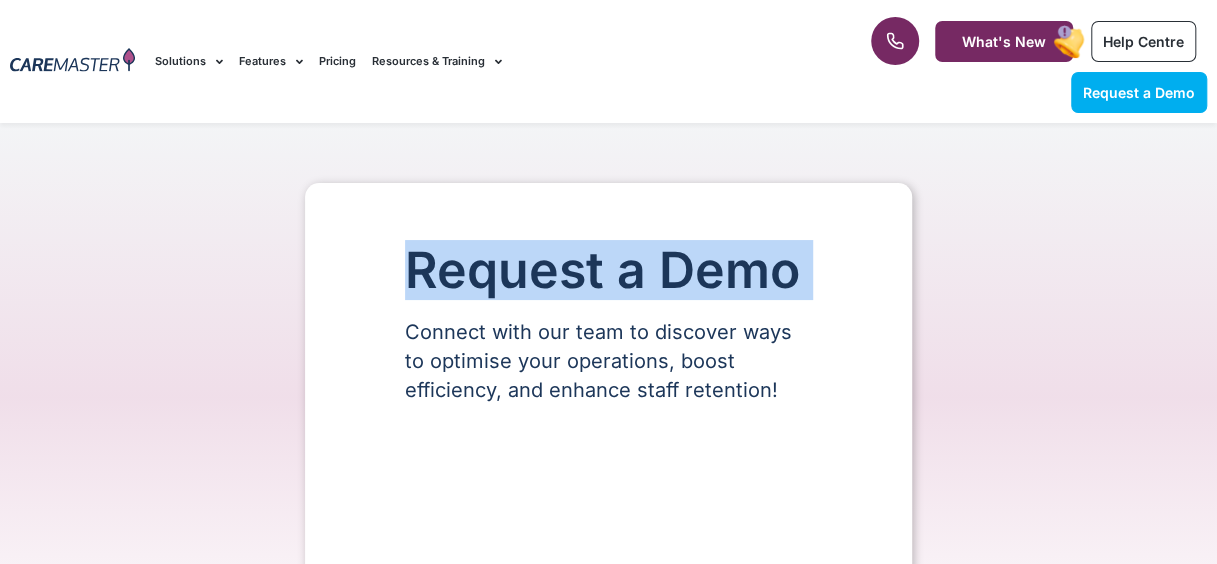 scroll, scrollTop: 0, scrollLeft: 0, axis: both 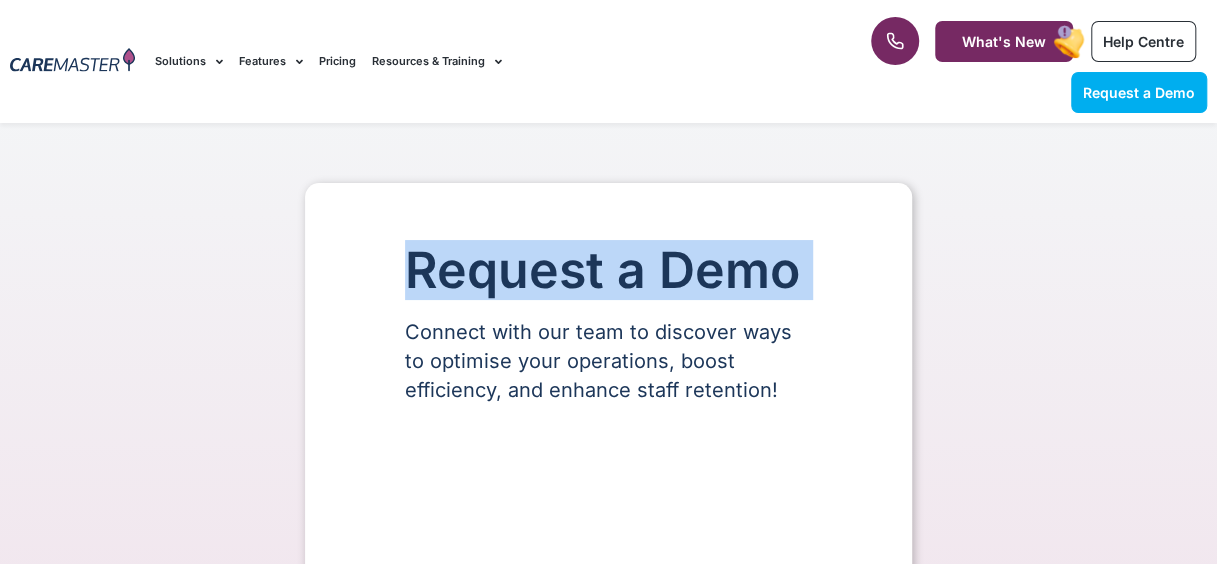 select on "**" 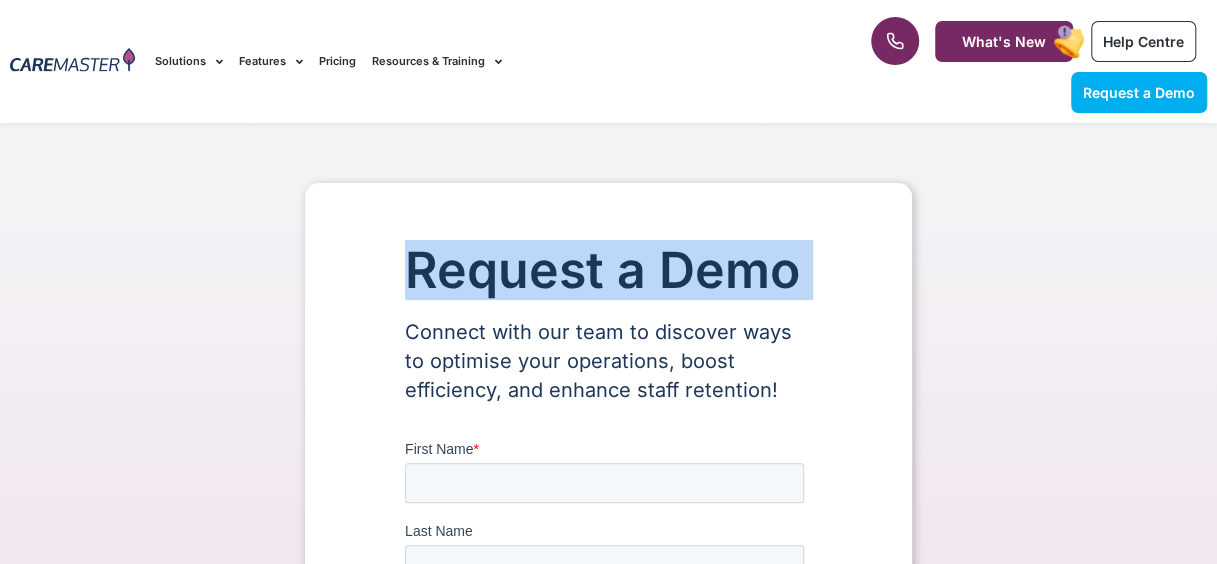 scroll, scrollTop: 0, scrollLeft: 0, axis: both 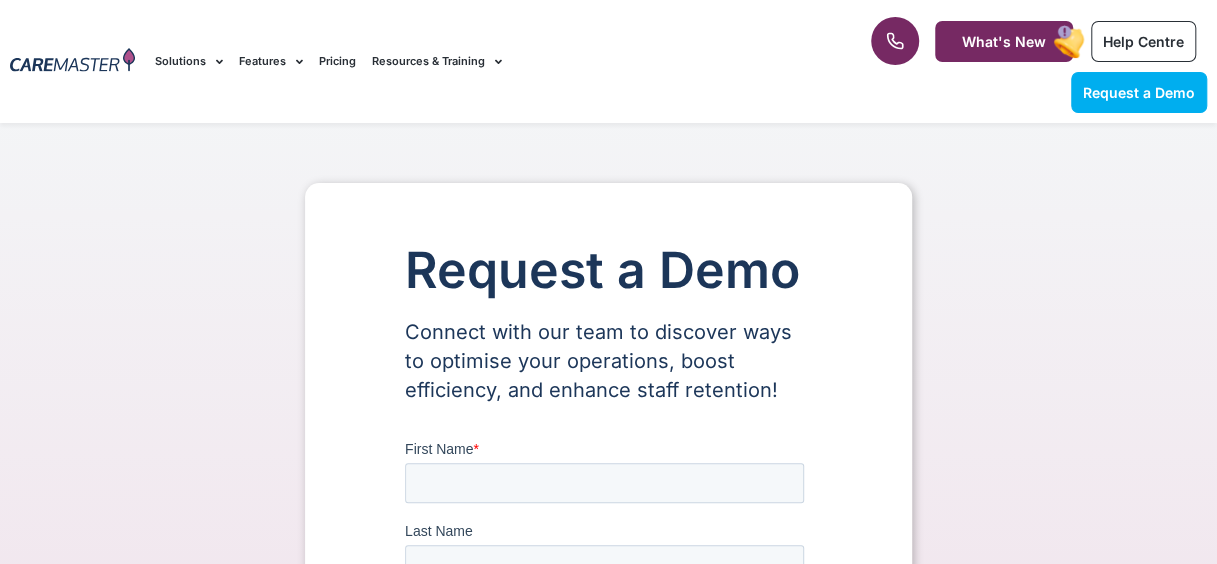 click on "Request a Demo
Connect with our team to discover ways to optimise your operations, boost efficiency, and enhance staff retention!" at bounding box center [608, 923] 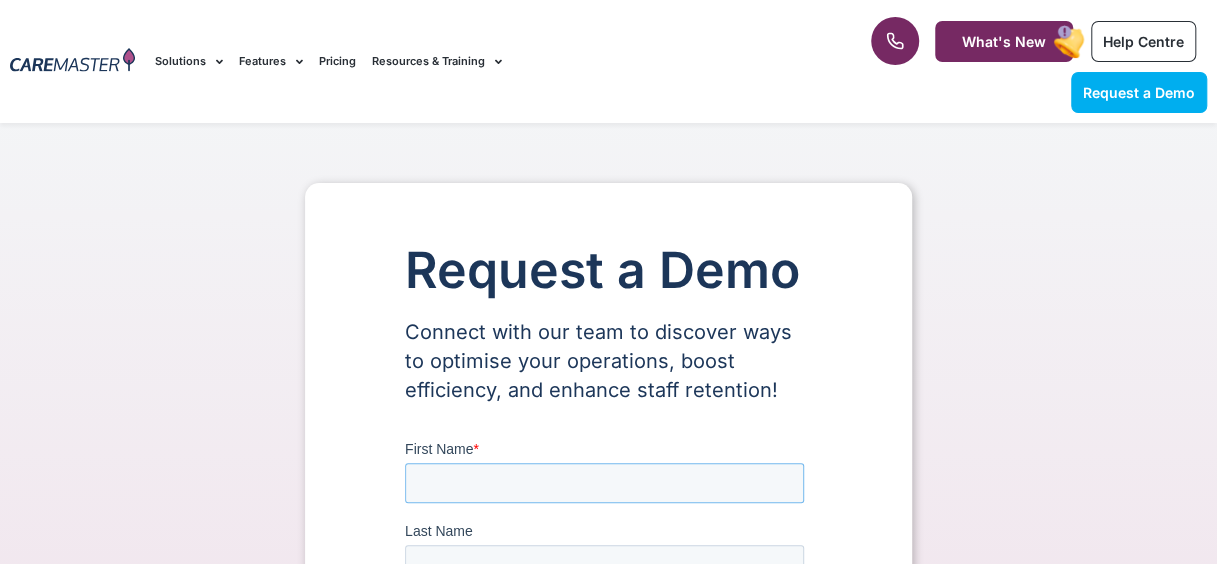 click on "First Name *" at bounding box center [604, 483] 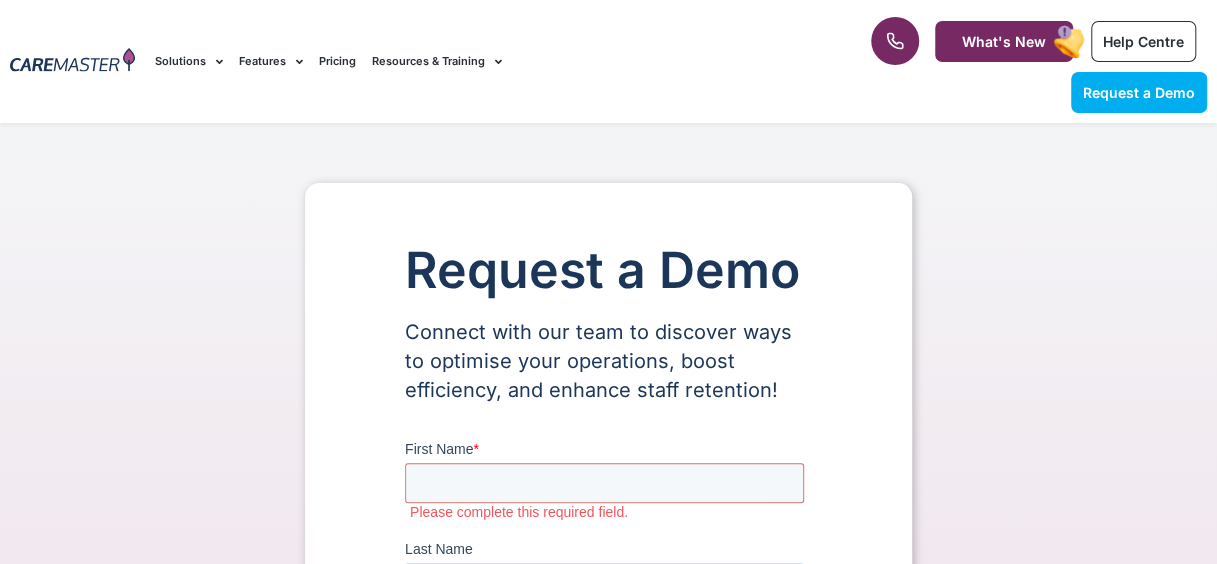 click on "First Name" at bounding box center (439, 449) 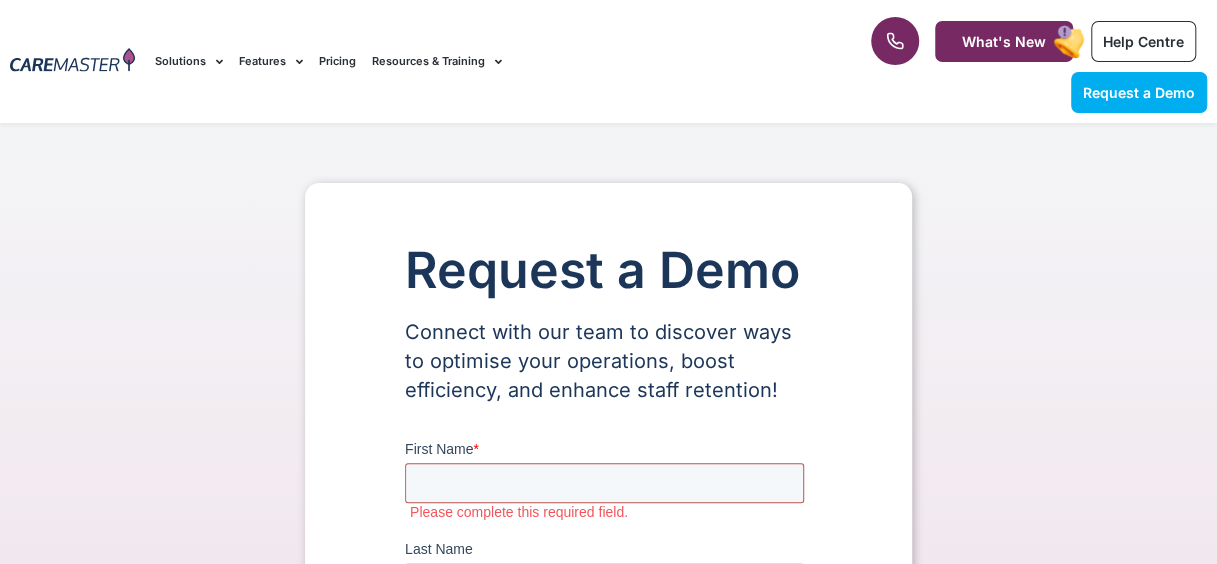 click on "First Name *" at bounding box center [604, 483] 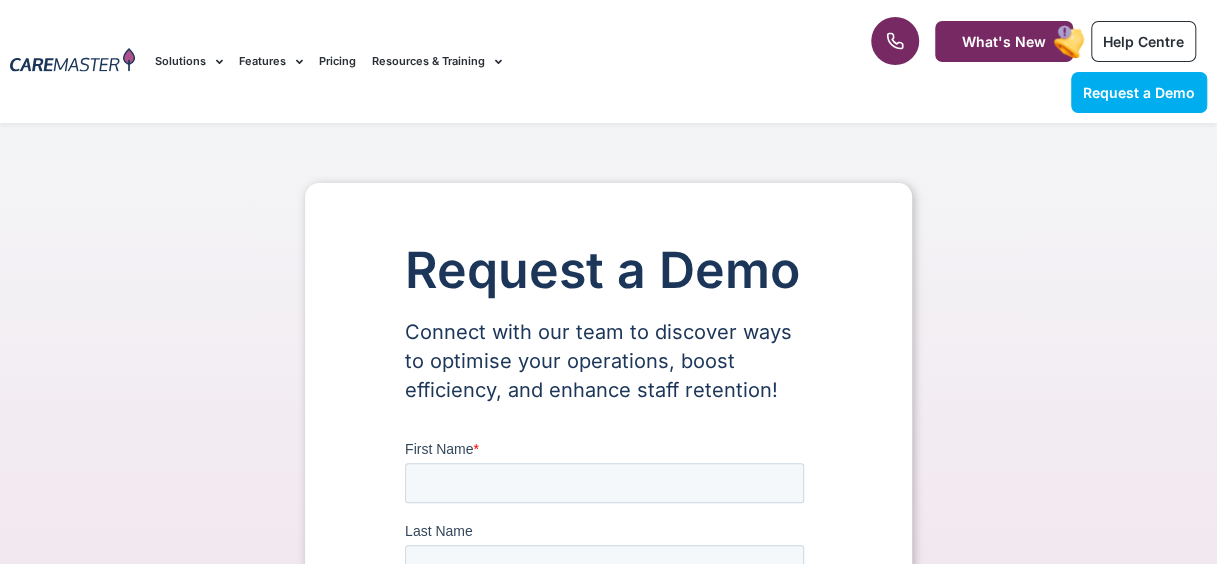 drag, startPoint x: 428, startPoint y: 454, endPoint x: 438, endPoint y: 439, distance: 18.027756 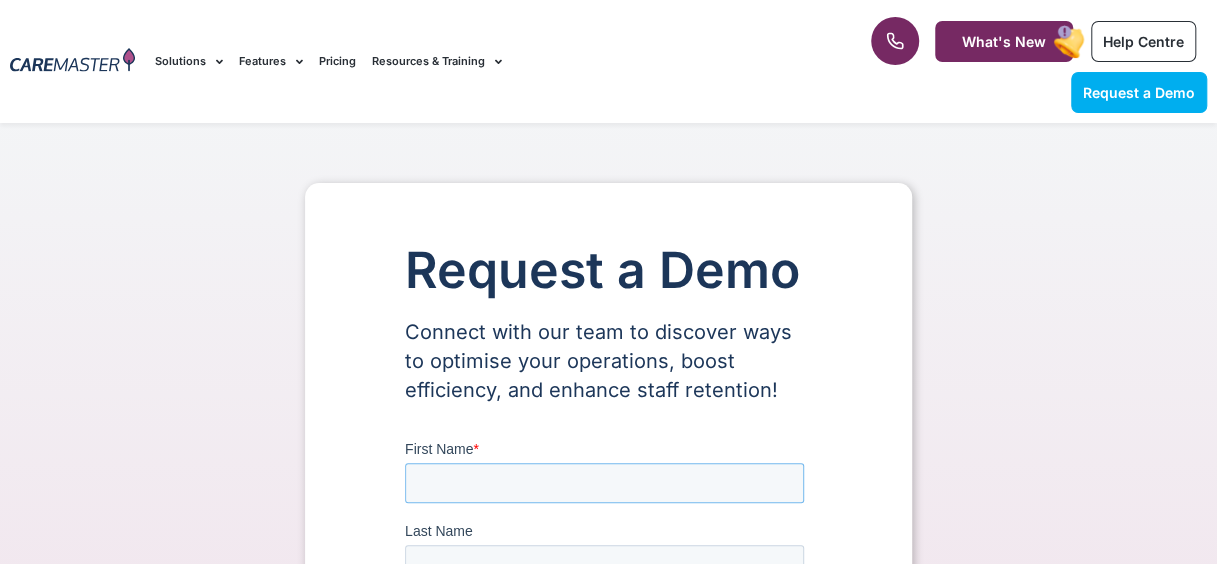 click on "First Name *" at bounding box center [604, 483] 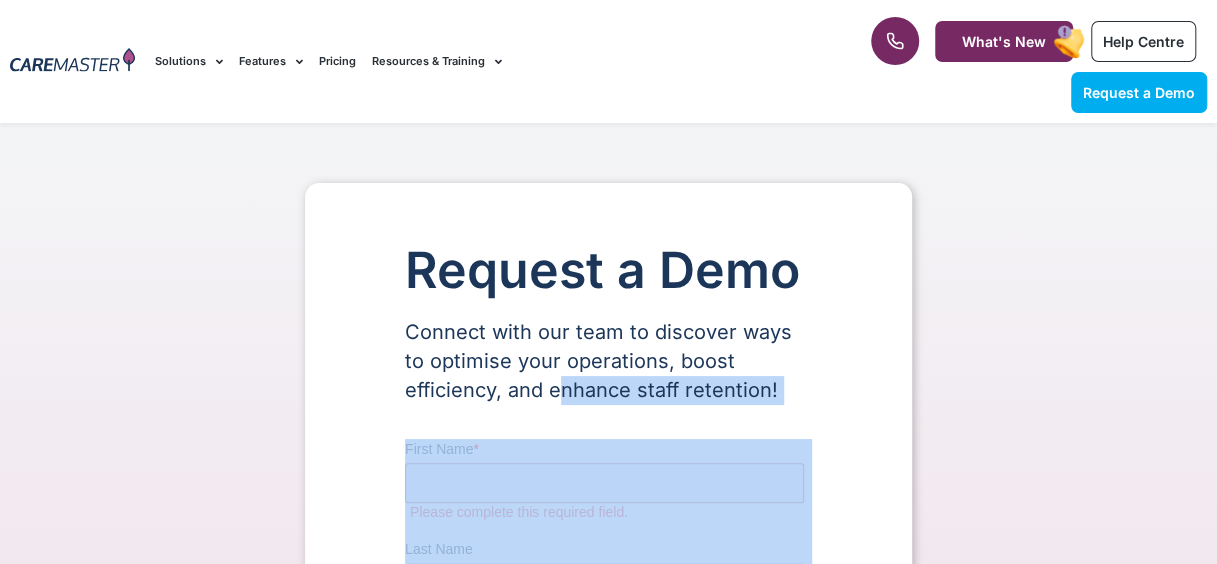drag, startPoint x: 456, startPoint y: 423, endPoint x: 510, endPoint y: 428, distance: 54.230988 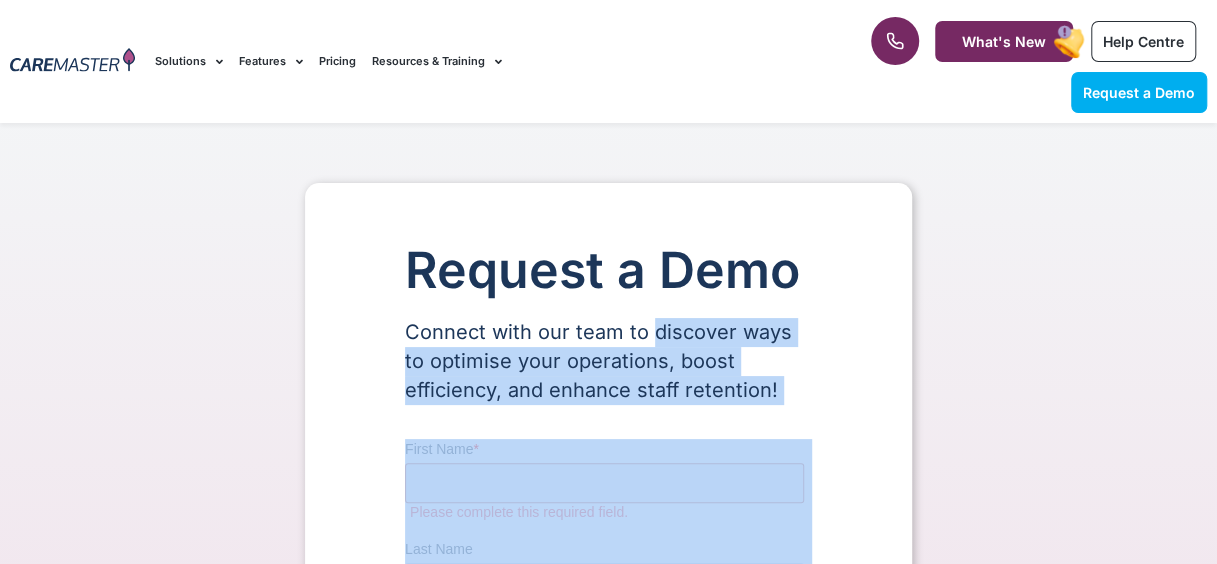 drag, startPoint x: 510, startPoint y: 428, endPoint x: 675, endPoint y: 306, distance: 205.20477 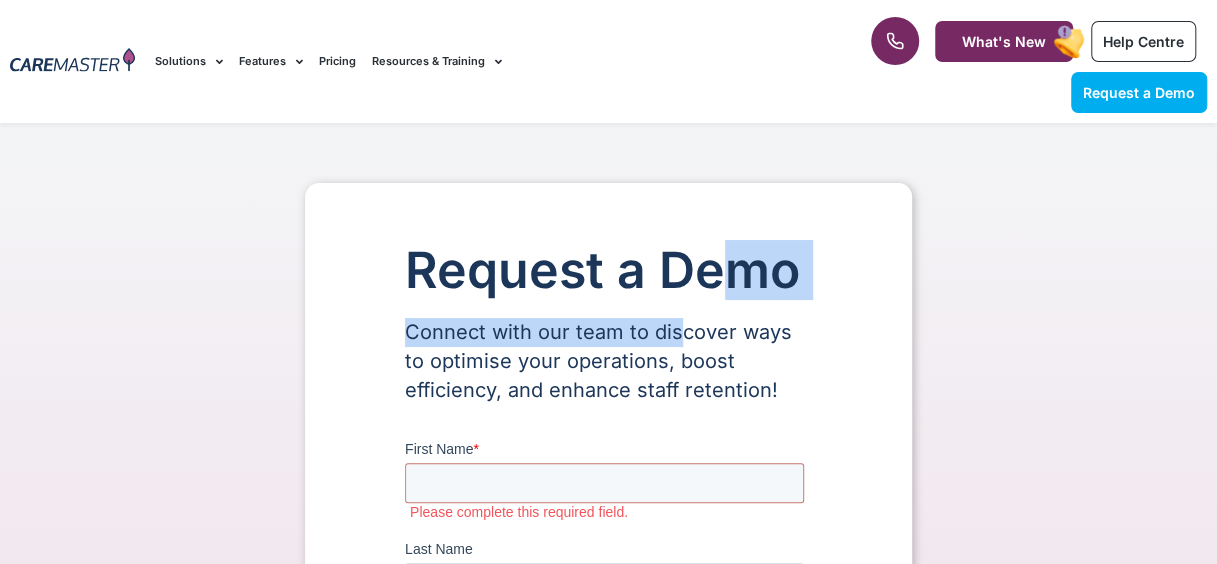 drag, startPoint x: 675, startPoint y: 306, endPoint x: 714, endPoint y: 294, distance: 40.804413 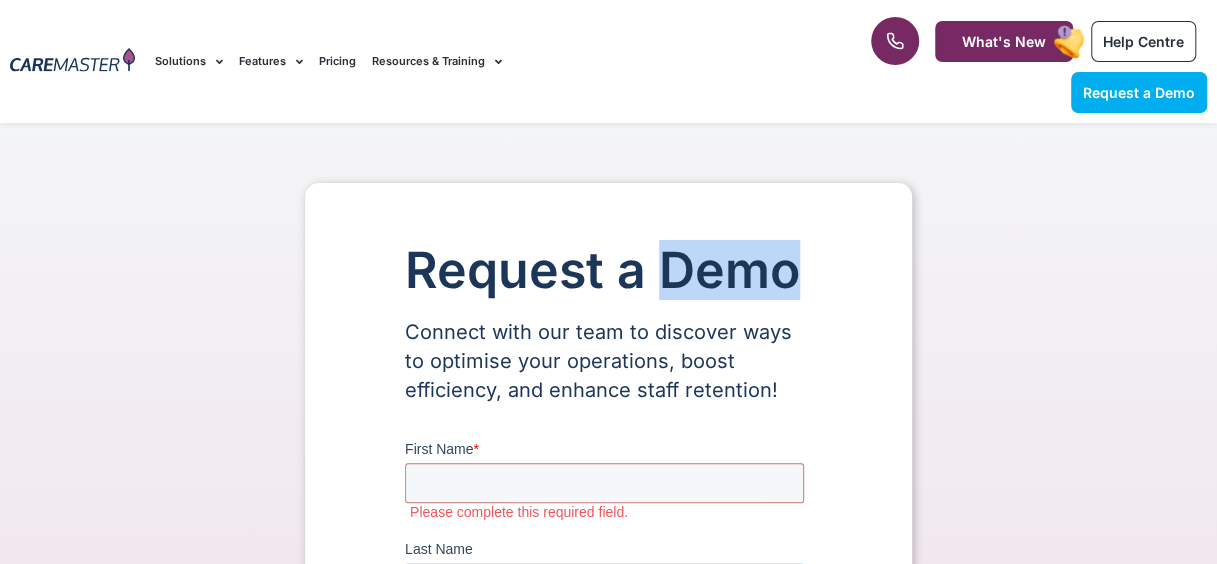 click on "Request a Demo" at bounding box center [608, 270] 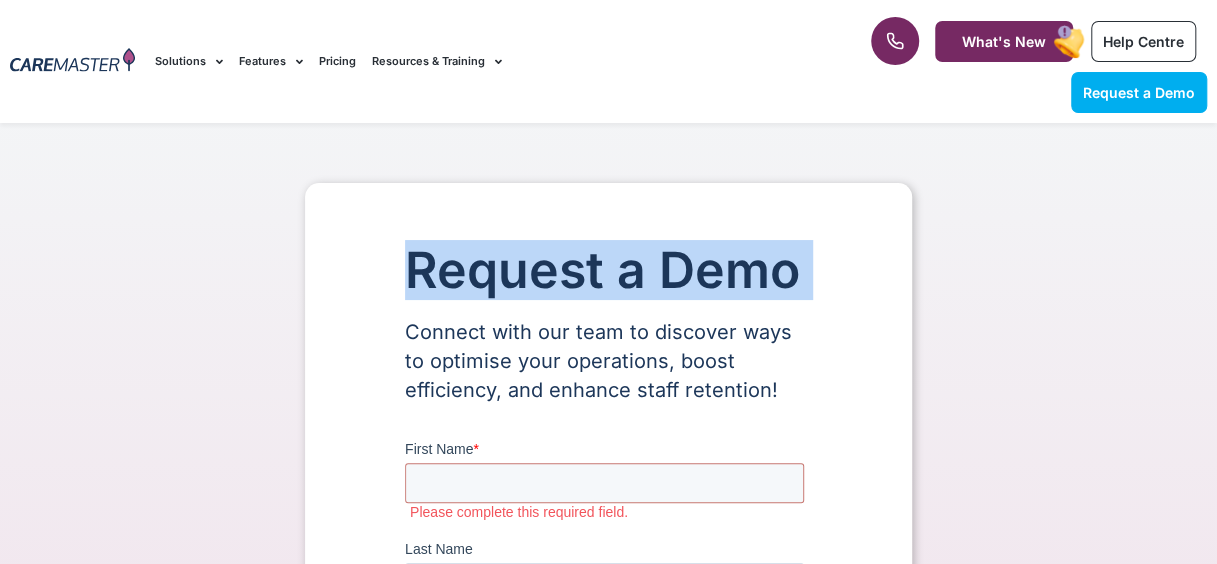 click on "Request a Demo" at bounding box center (608, 270) 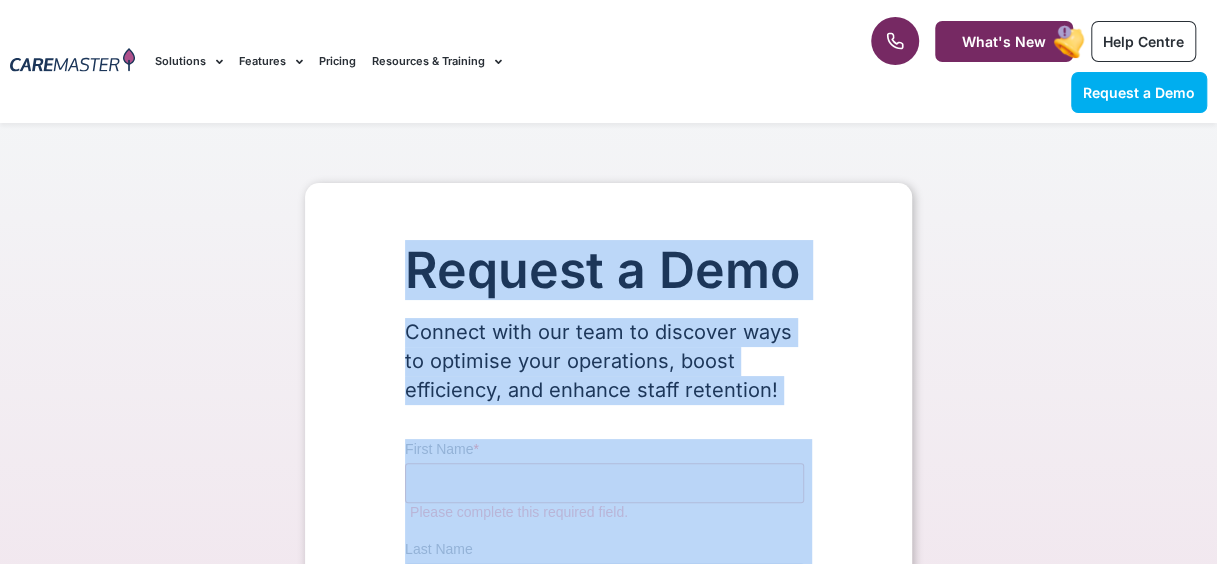 drag, startPoint x: 714, startPoint y: 294, endPoint x: 678, endPoint y: 424, distance: 134.89255 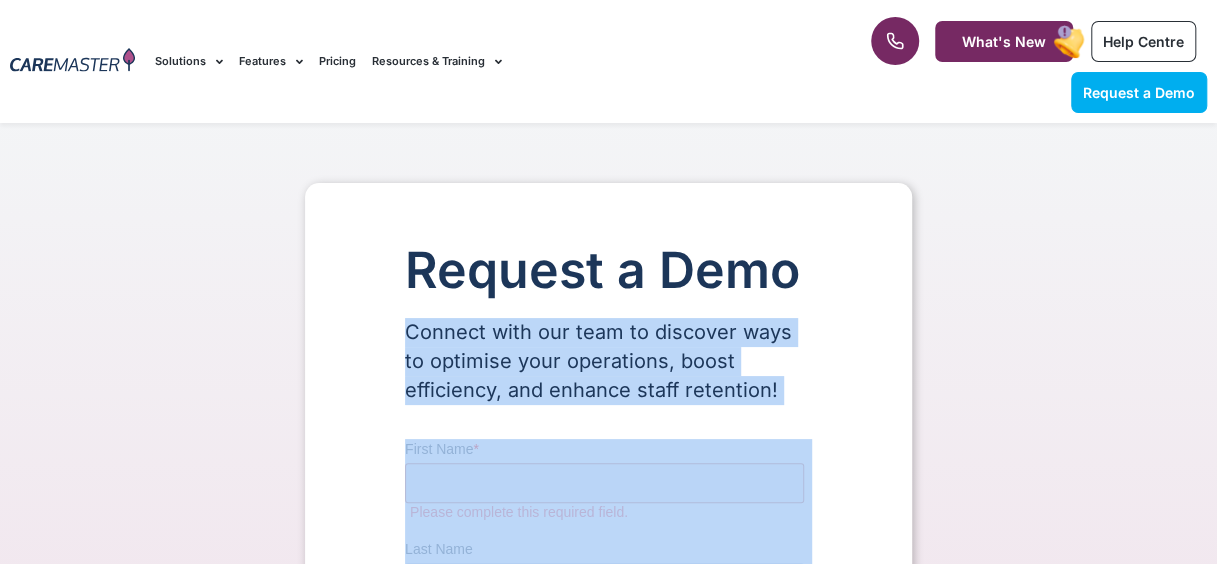 click on "Request a Demo
Connect with our team to discover ways to optimise your operations, boost efficiency, and enhance staff retention!" at bounding box center (608, 944) 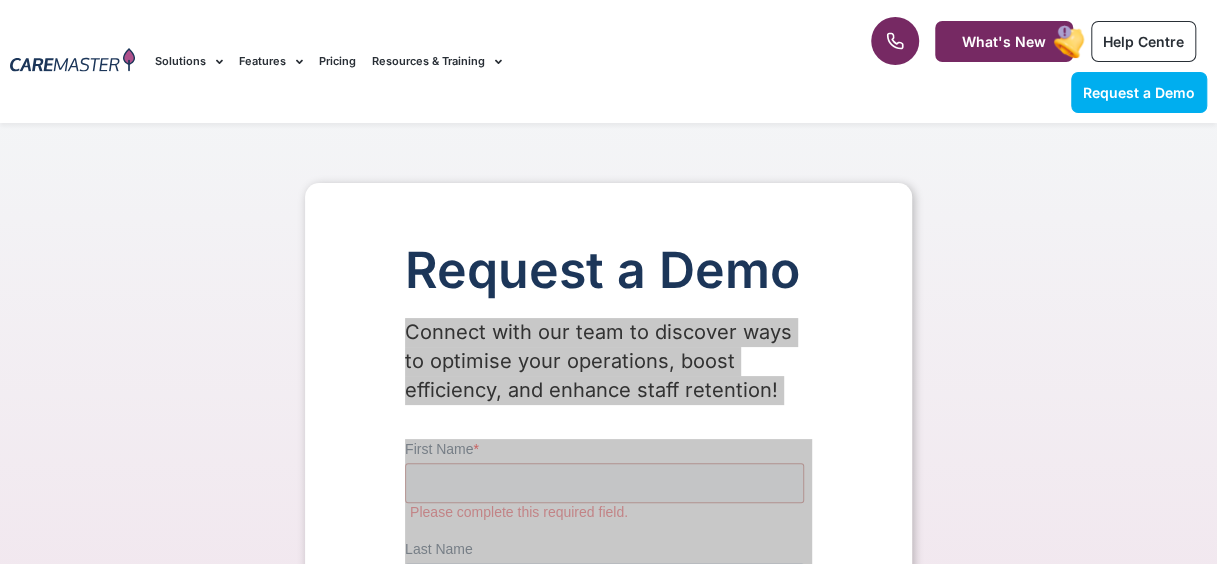 drag, startPoint x: 1083, startPoint y: 863, endPoint x: 680, endPoint y: 515, distance: 532.4594 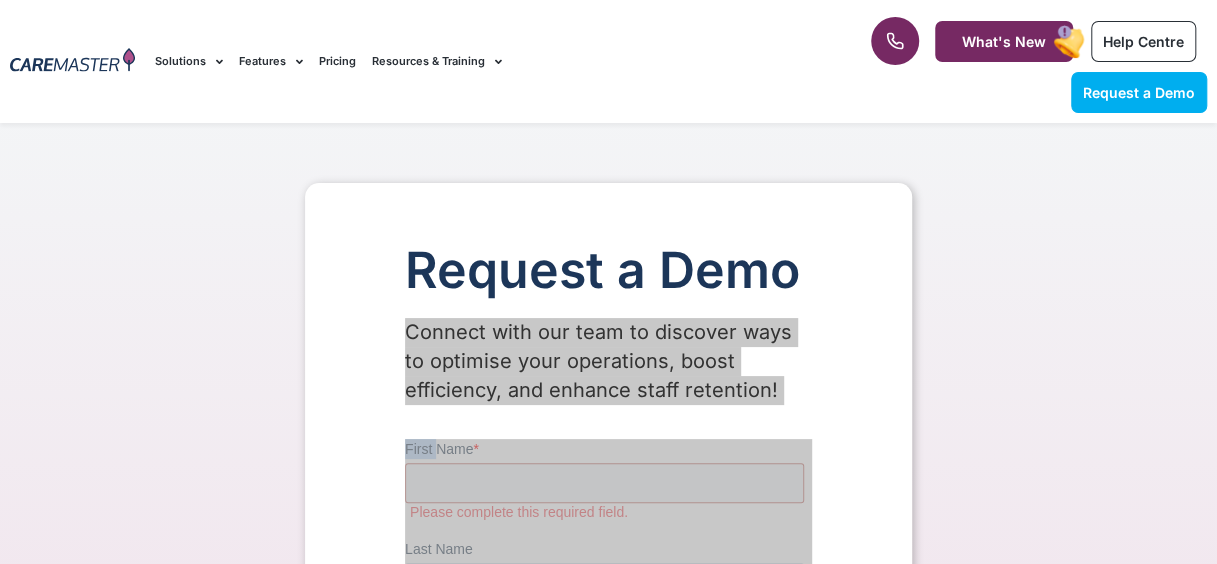 click on "First Name * Please complete this required field. Last Name" at bounding box center [608, 530] 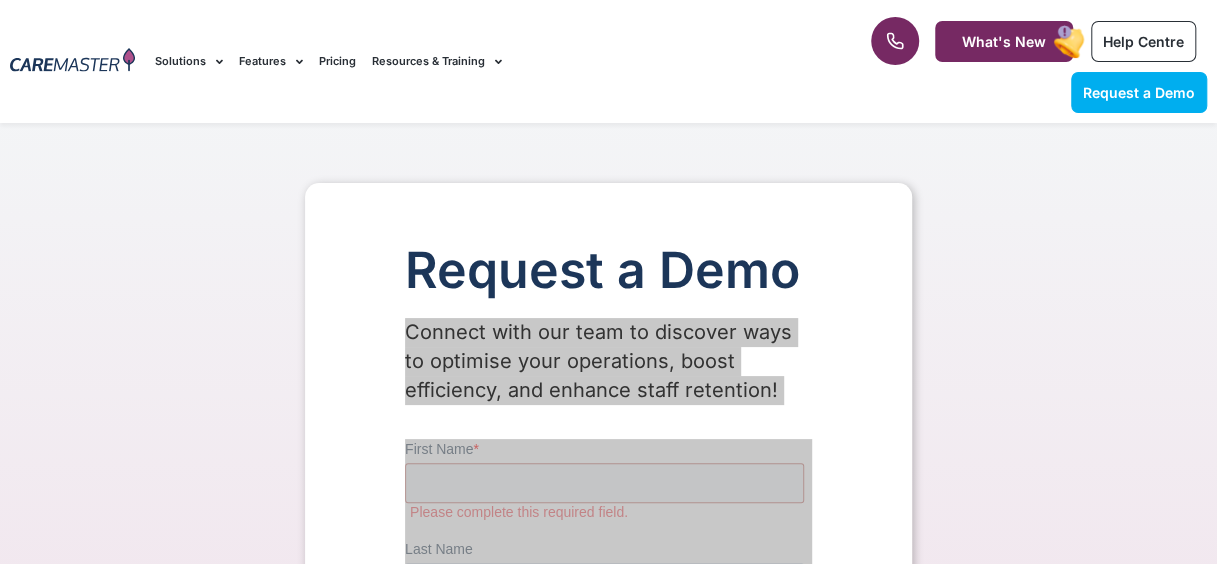 click on "First Name * Please complete this required field. Last Name" at bounding box center [608, 530] 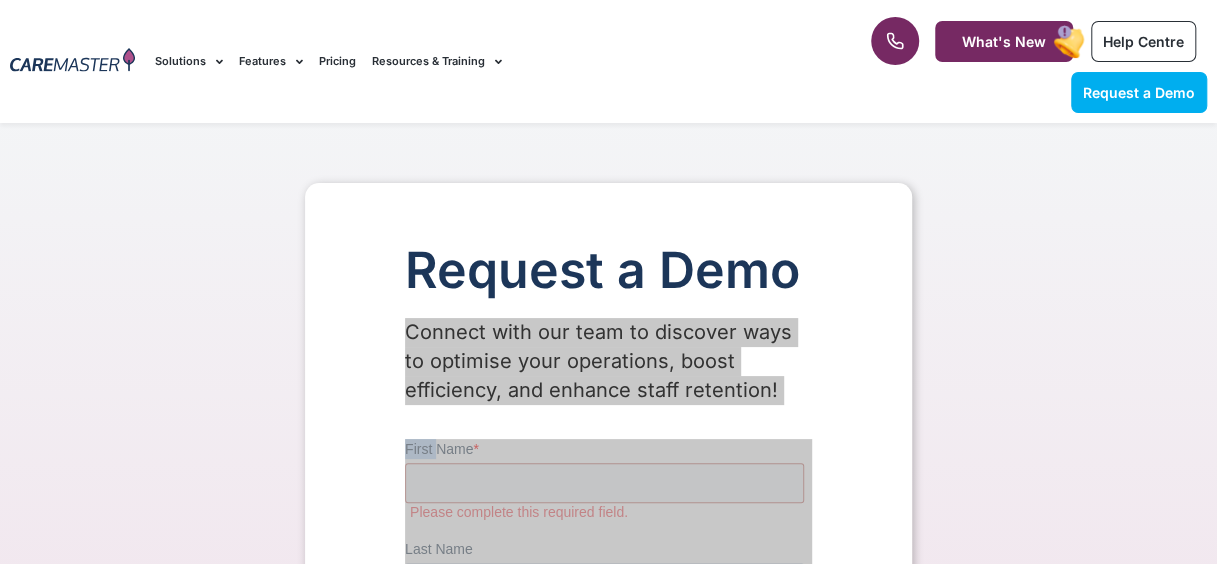 click on "First Name * Please complete this required field. Last Name" at bounding box center (608, 530) 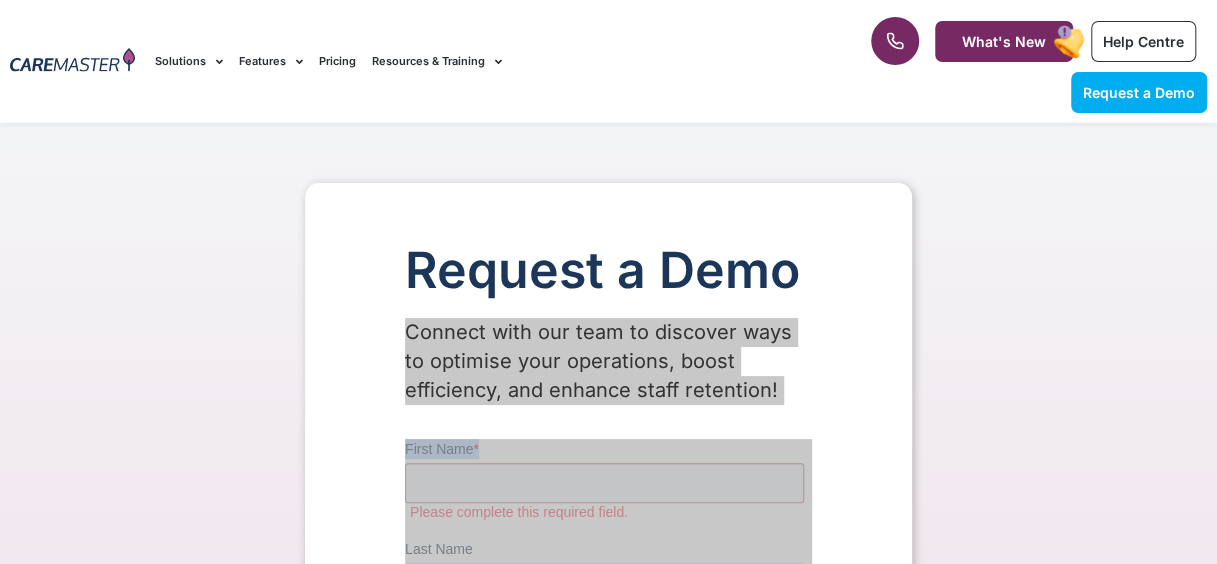click on "First Name * Please complete this required field. Last Name" at bounding box center (608, 530) 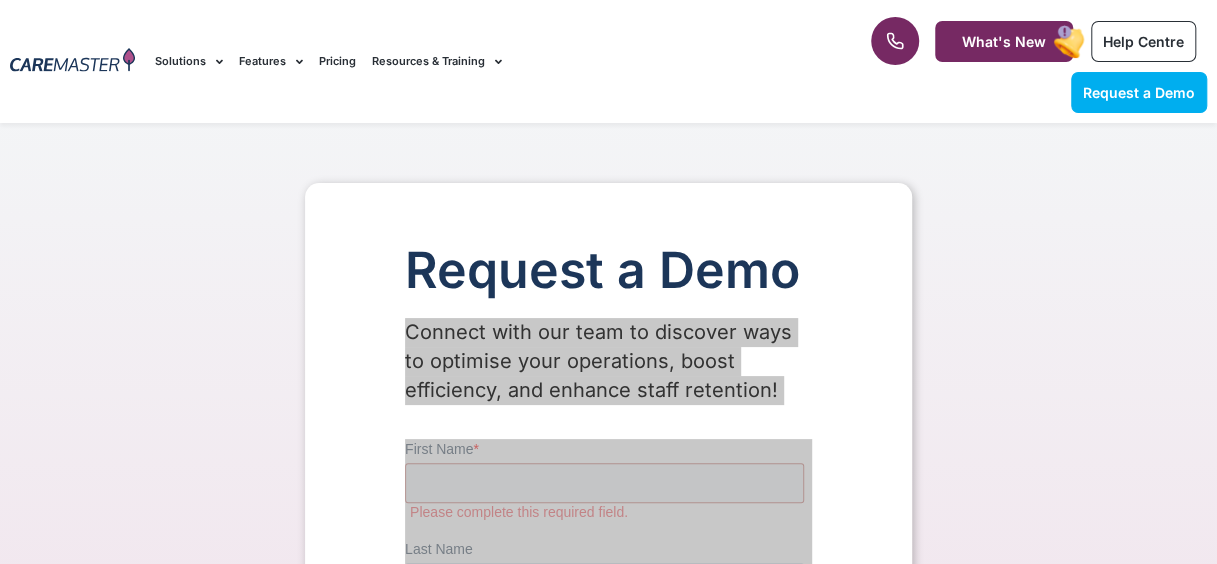 click on "First Name * Please complete this required field. Last Name" at bounding box center [608, 530] 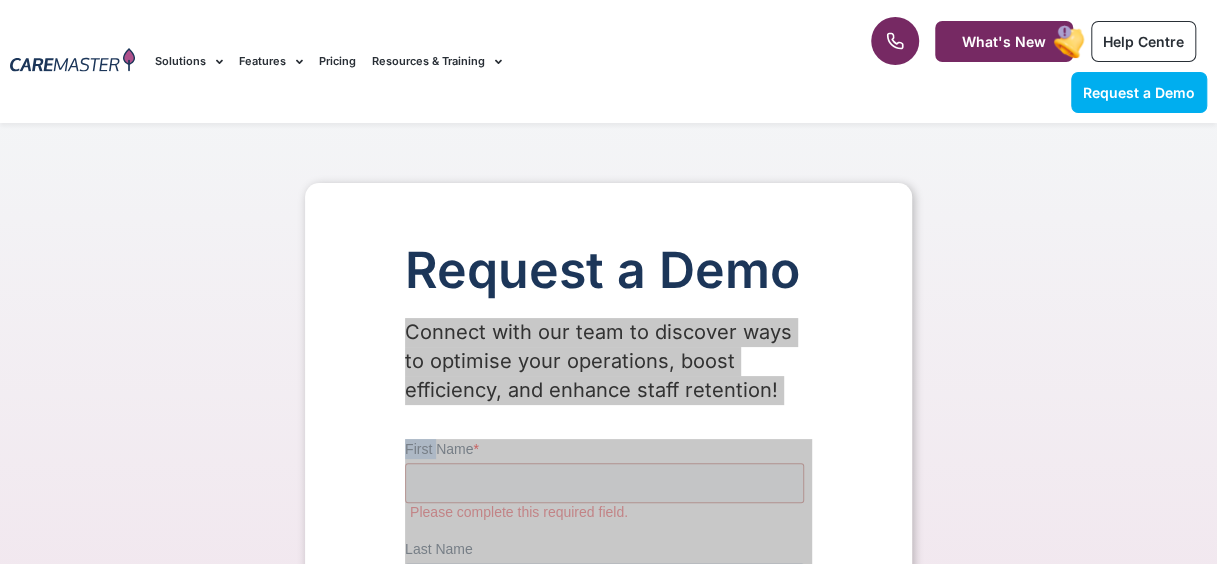 click on "First Name * Please complete this required field. Last Name" at bounding box center (608, 530) 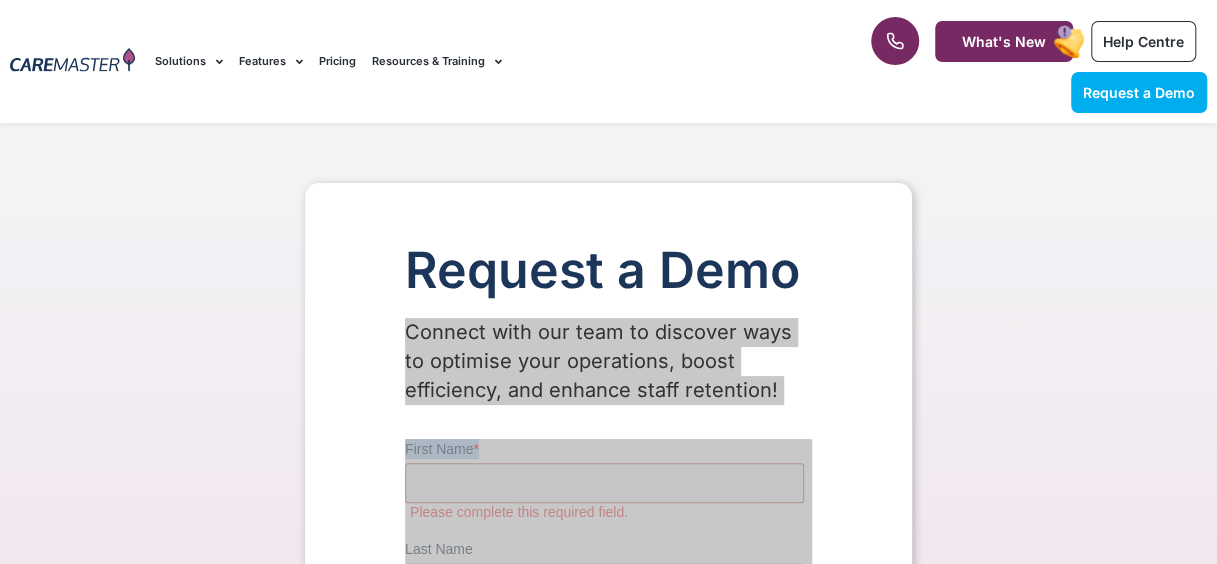 click on "First Name * Please complete this required field. Last Name" at bounding box center [608, 530] 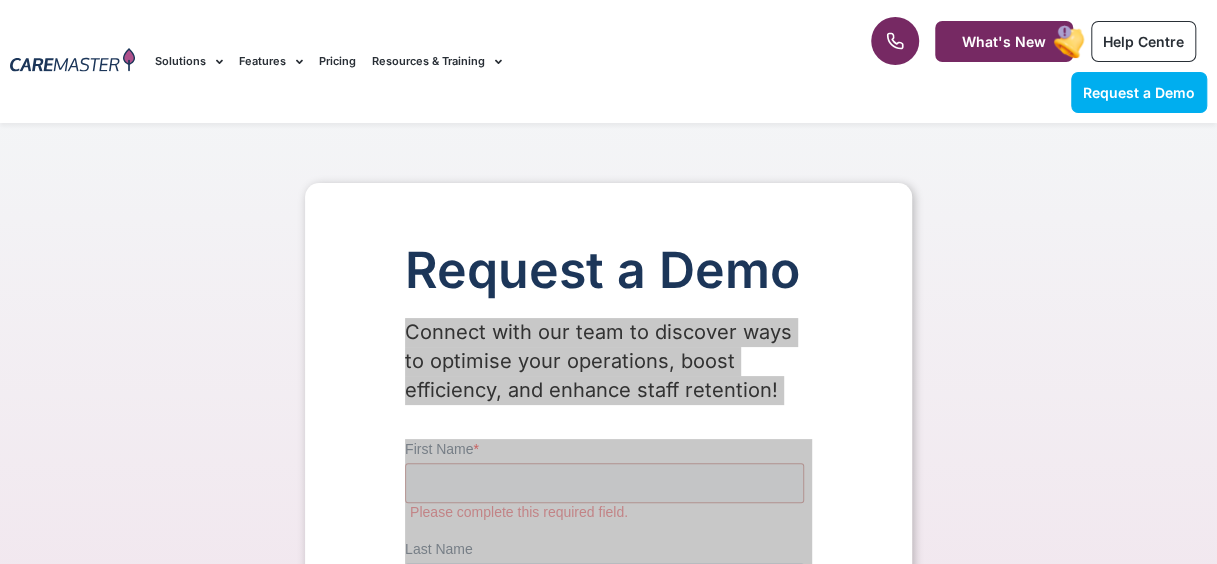 click on "First Name * Please complete this required field. Last Name" at bounding box center (608, 530) 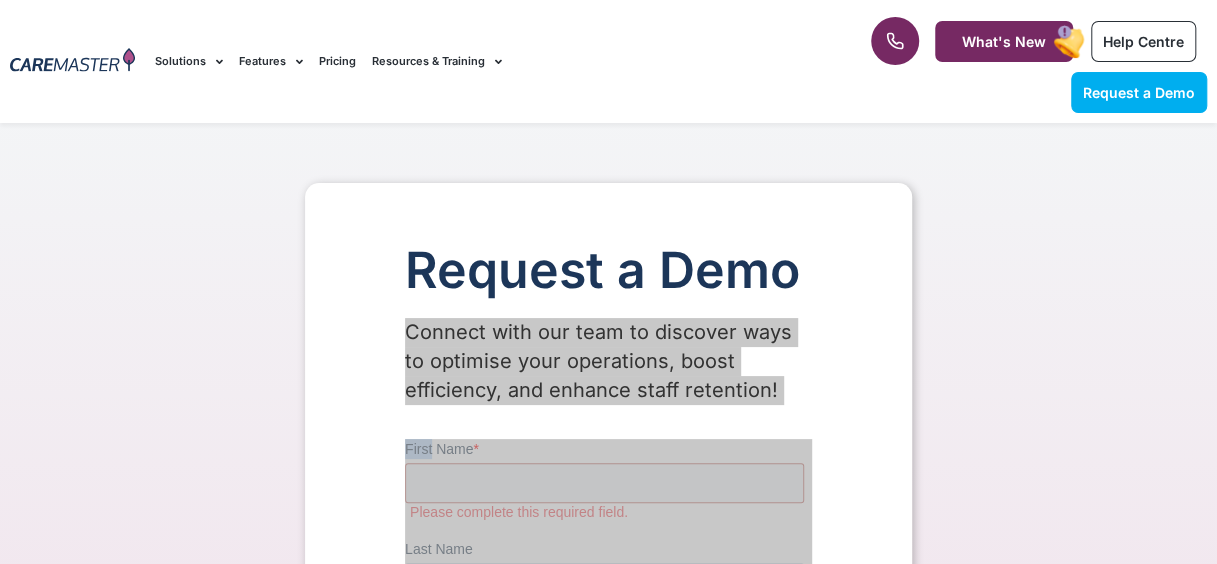 click on "First Name * Please complete this required field. Last Name" at bounding box center [608, 530] 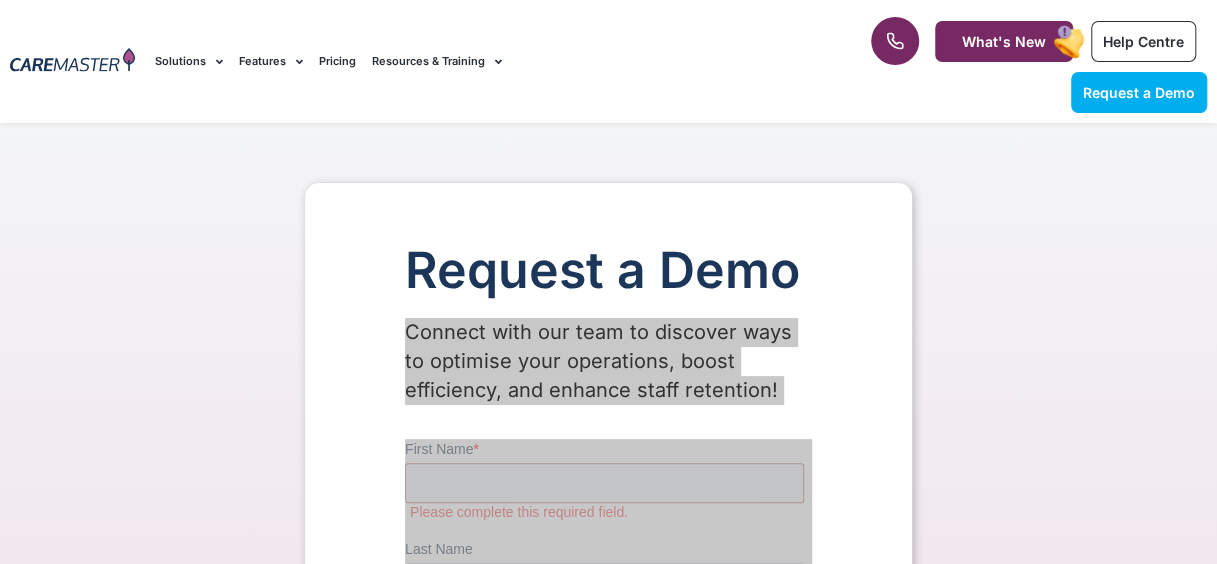 click on "First Name * Please complete this required field. Last Name" at bounding box center [608, 530] 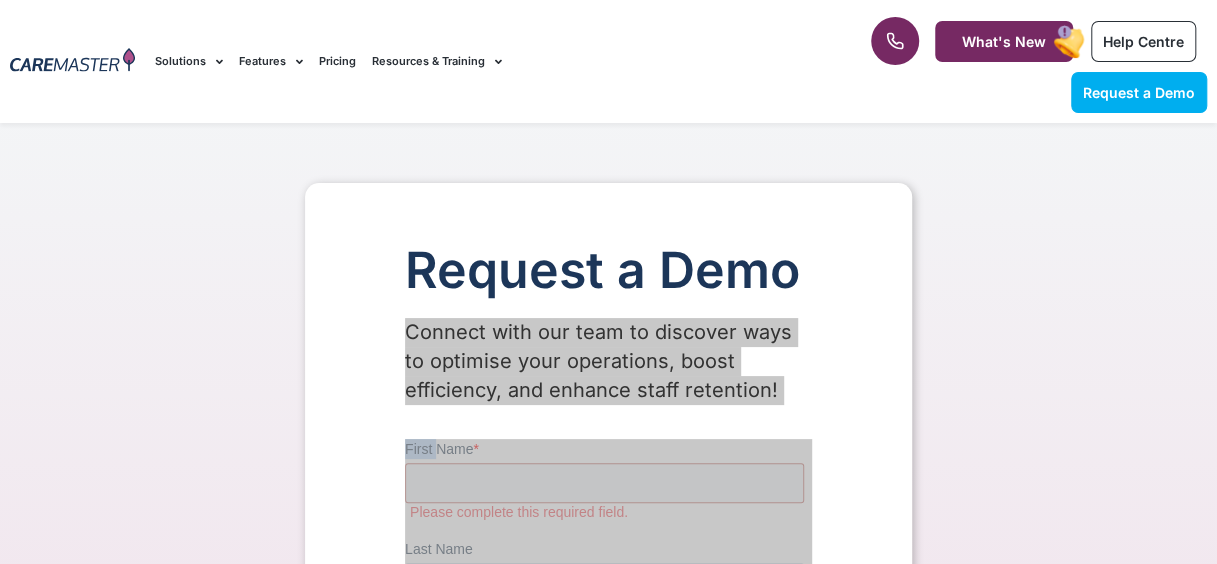 click on "First Name * Please complete this required field. Last Name" at bounding box center [608, 530] 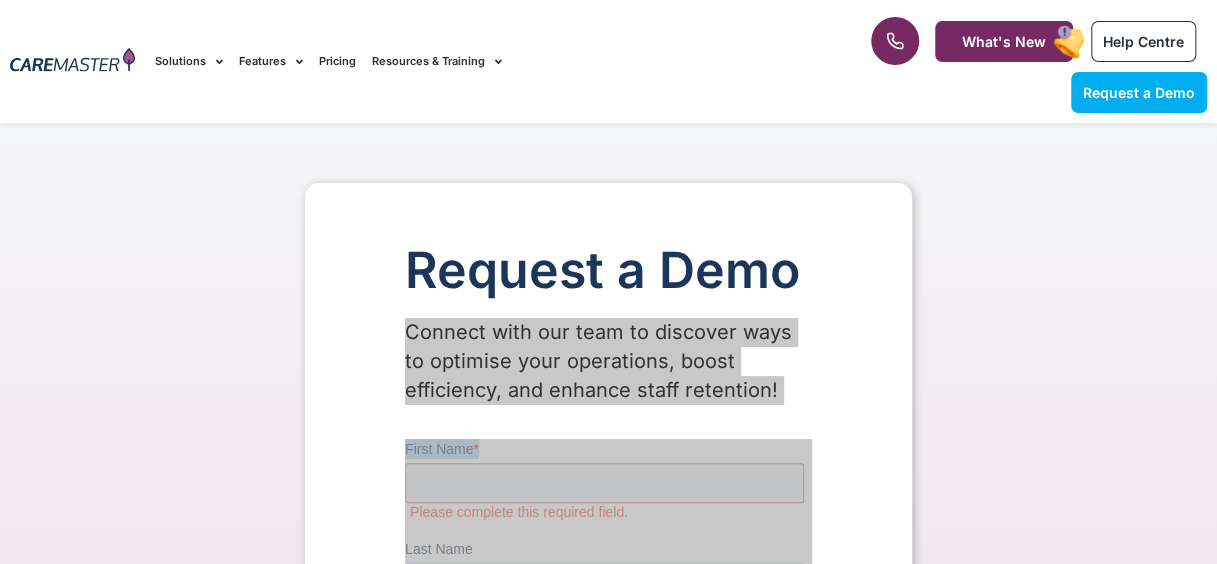 click on "First Name * Please complete this required field. Last Name" at bounding box center (608, 530) 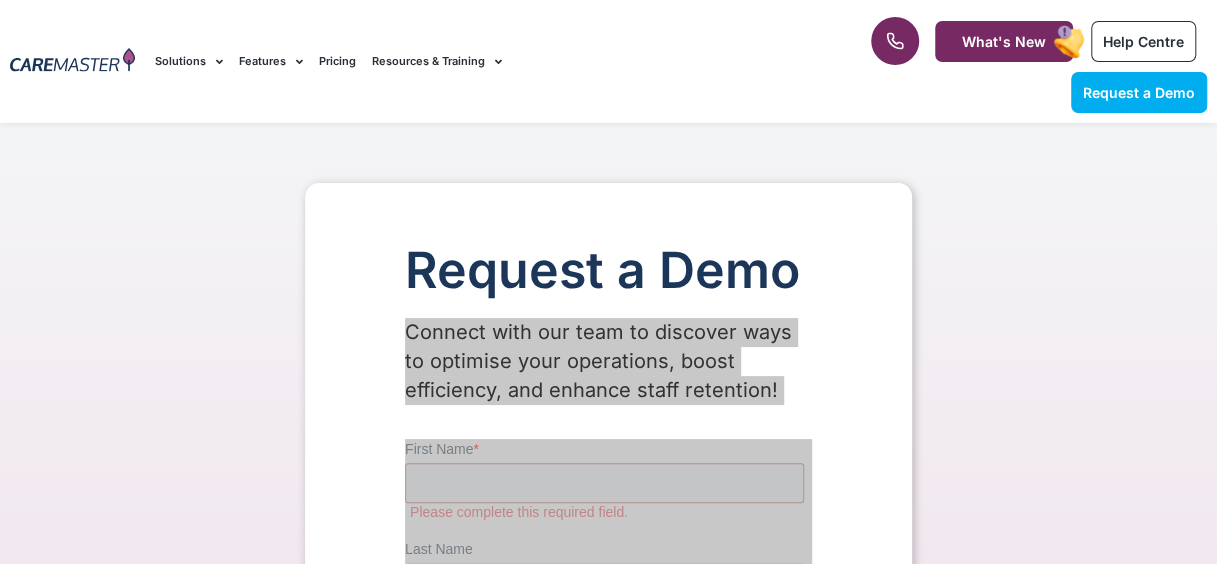 click on "First Name * Please complete this required field. Last Name" at bounding box center (608, 530) 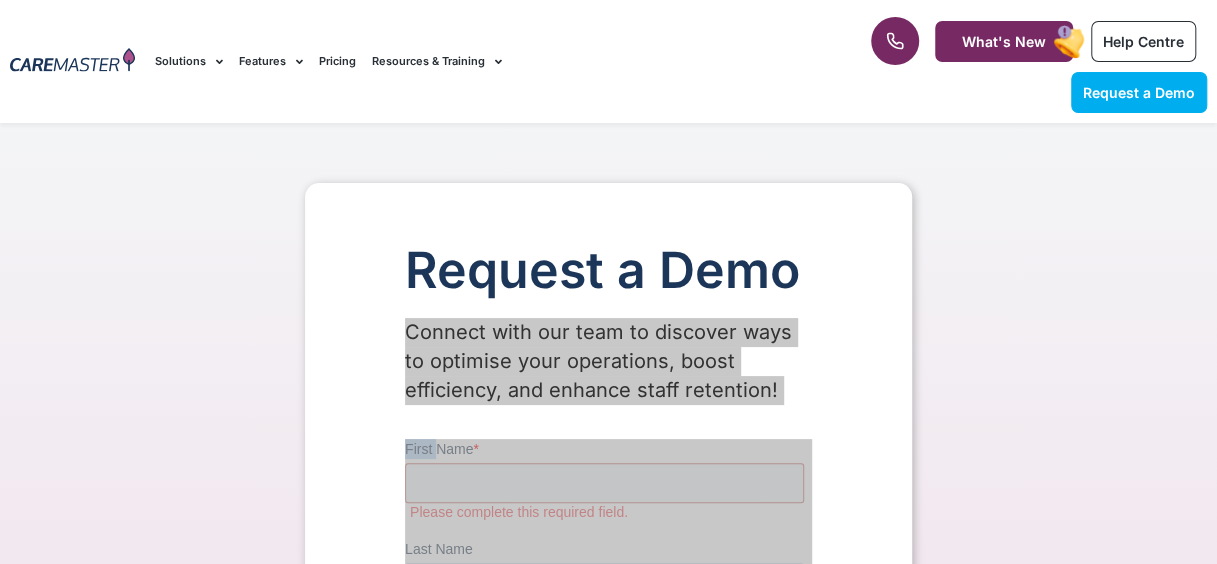 click on "First Name * Please complete this required field. Last Name" at bounding box center [608, 530] 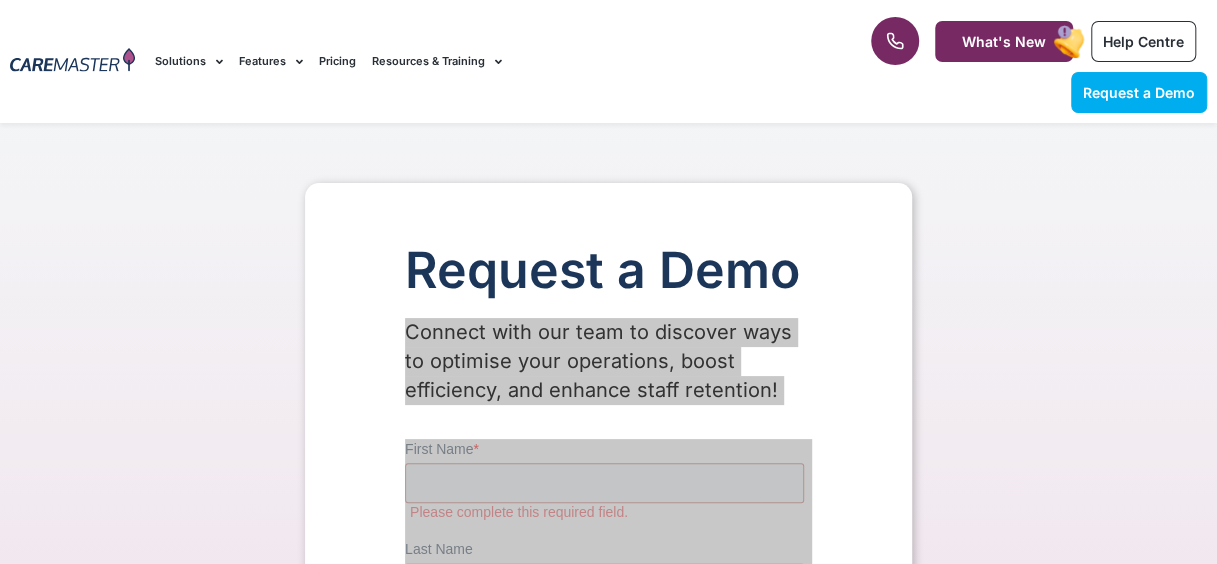 click on "First Name * Please complete this required field. Last Name" at bounding box center [608, 530] 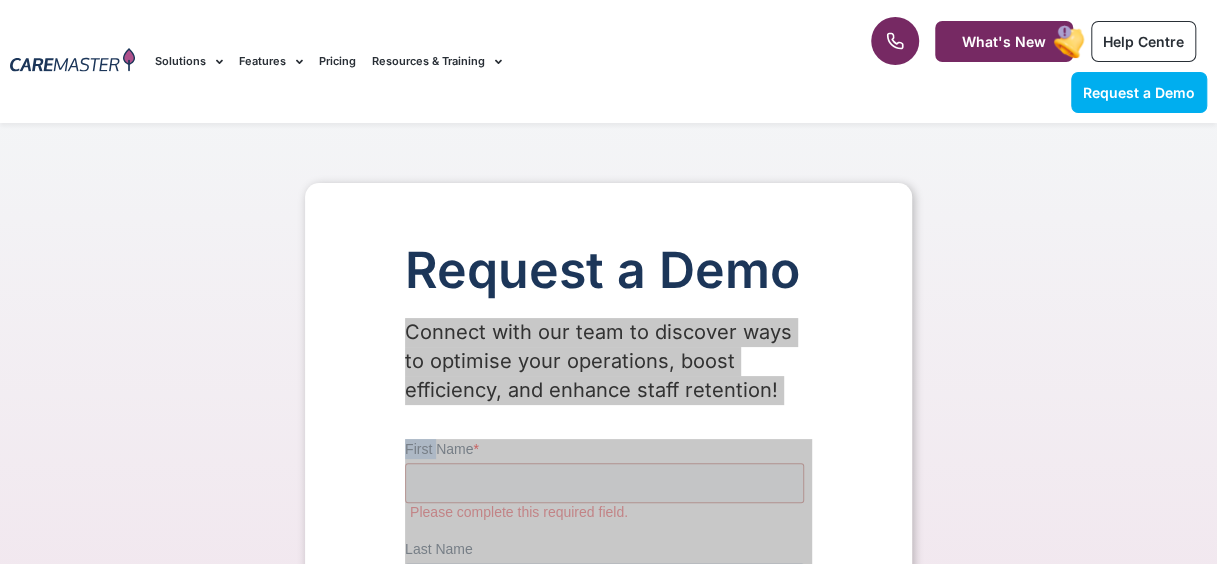 click on "First Name * Please complete this required field. Last Name" at bounding box center [608, 530] 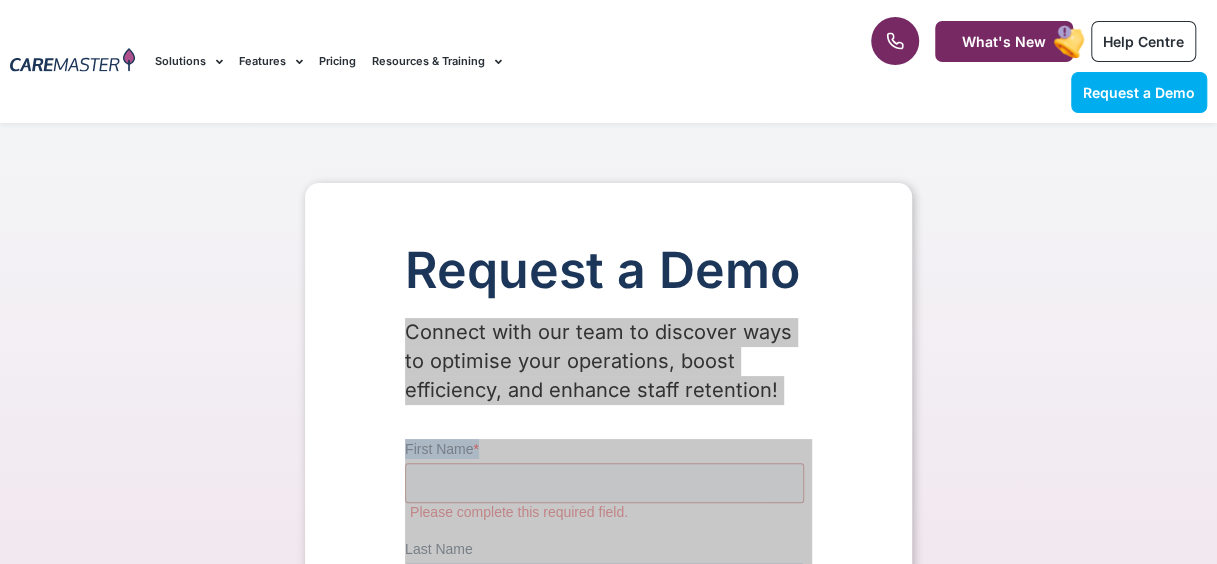 click on "First Name * Please complete this required field. Last Name" at bounding box center (608, 530) 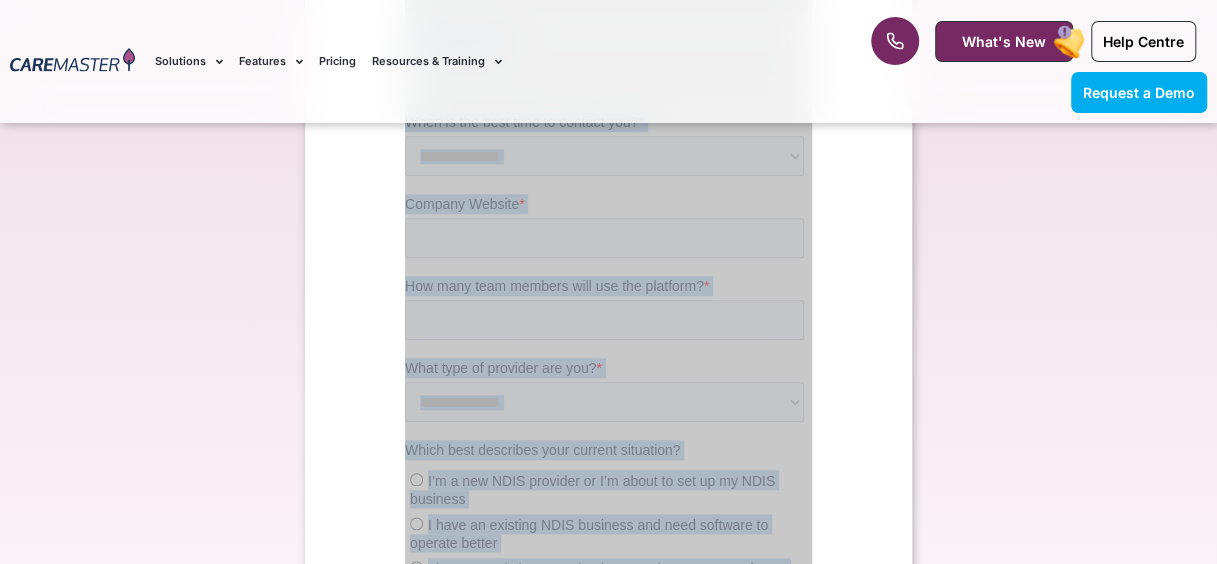 scroll, scrollTop: 913, scrollLeft: 0, axis: vertical 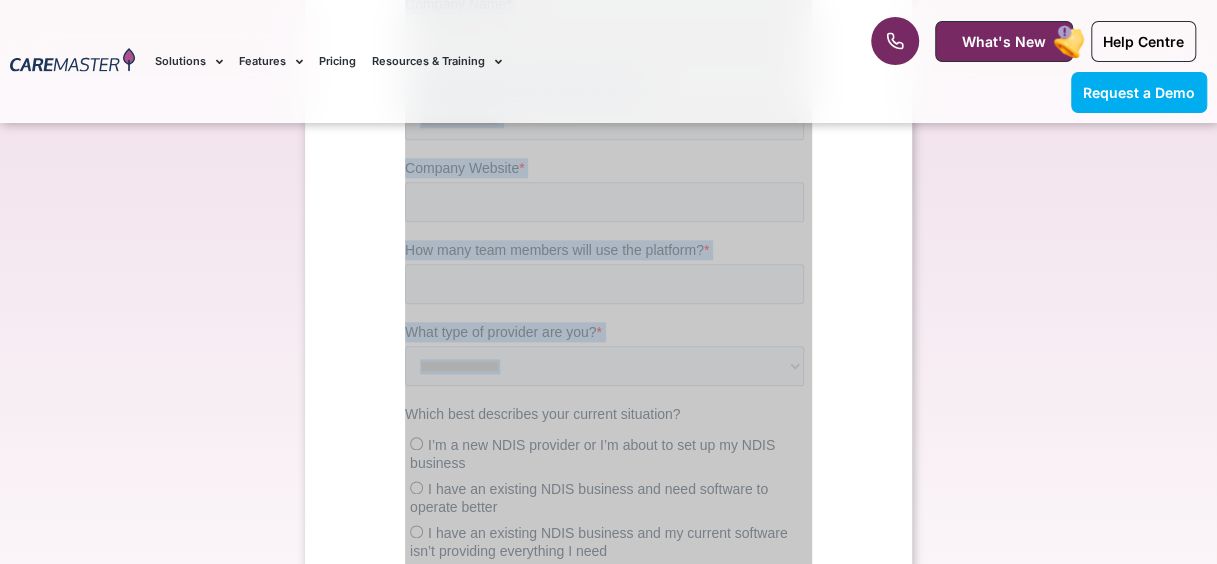 drag, startPoint x: 680, startPoint y: -397, endPoint x: 819, endPoint y: 291, distance: 701.901 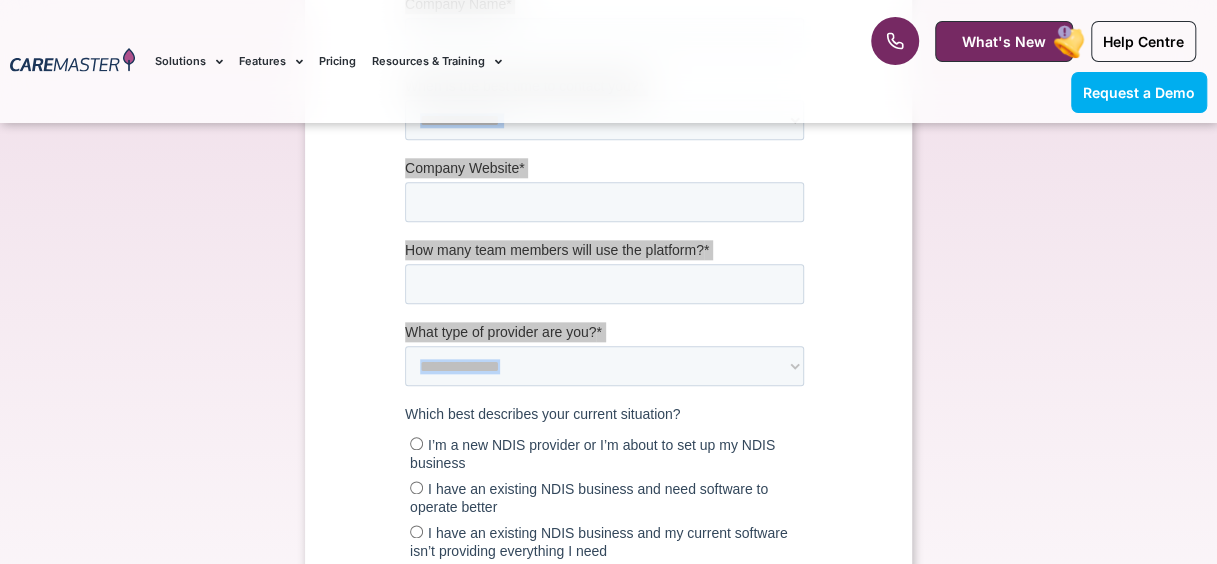 drag, startPoint x: 819, startPoint y: 291, endPoint x: 1224, endPoint y: -185, distance: 624.9808 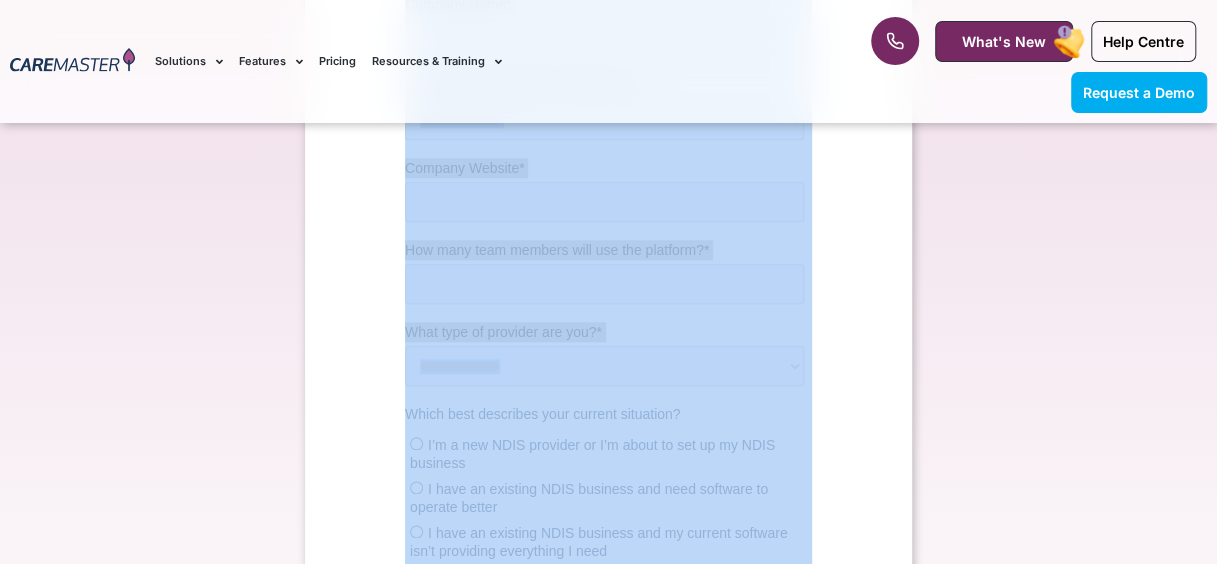 click on "Request a Demo
Connect with our team to discover ways to optimise your operations, boost efficiency, and enhance staff retention!" at bounding box center [608, 31] 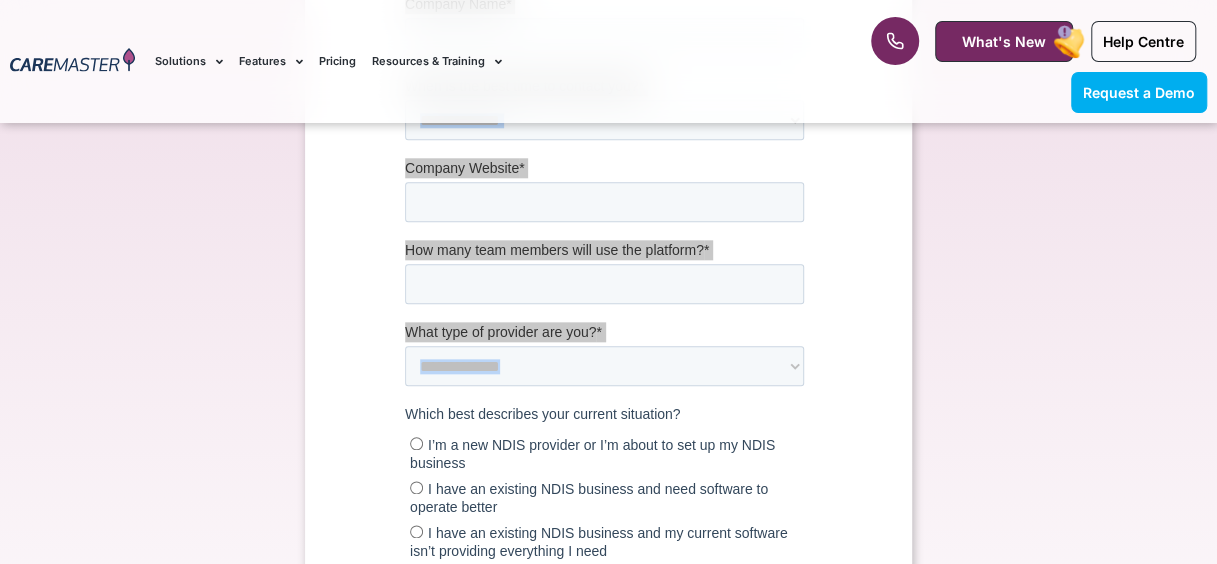 click on "Request a Demo
Connect with our team to discover ways to optimise your operations, boost efficiency, and enhance staff retention!" at bounding box center [608, 31] 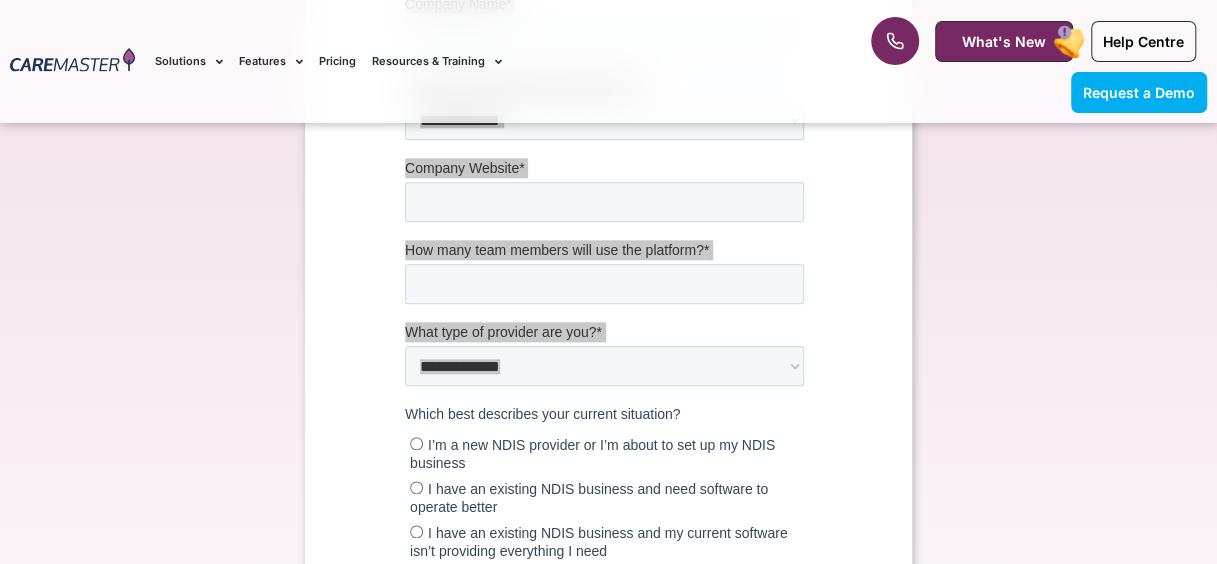 drag, startPoint x: 819, startPoint y: 288, endPoint x: 852, endPoint y: 346, distance: 66.730804 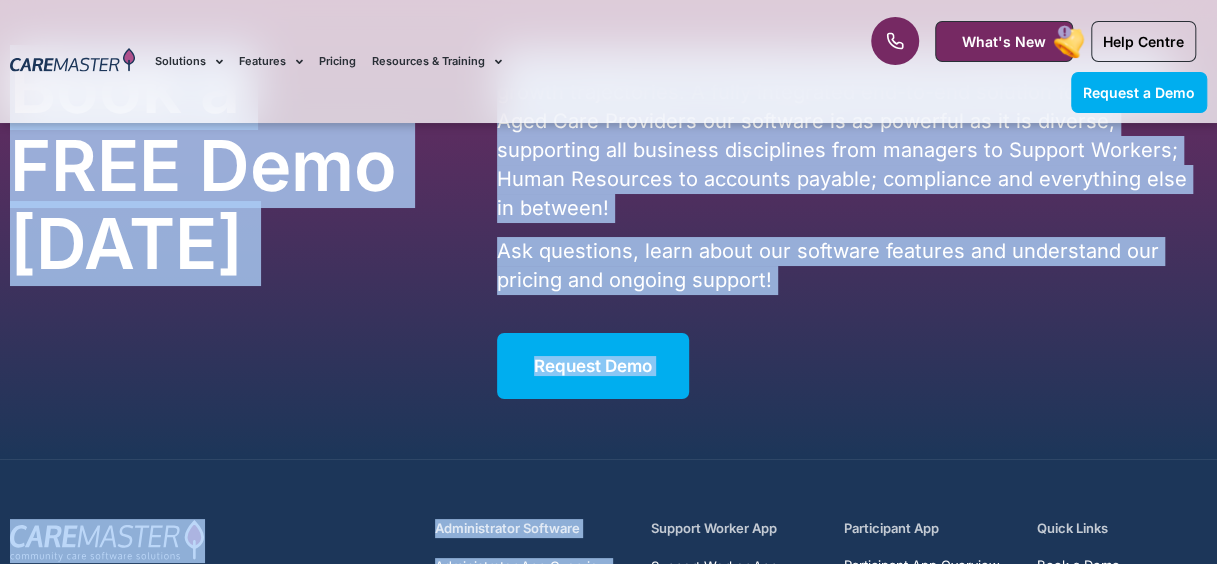 scroll, scrollTop: 3954, scrollLeft: 0, axis: vertical 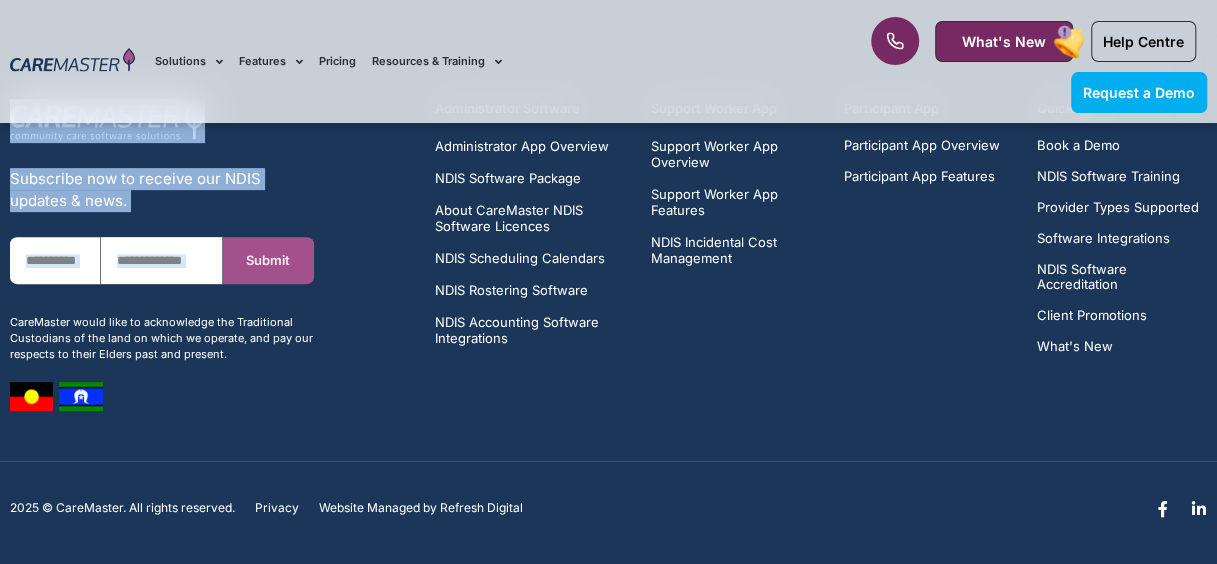 drag, startPoint x: 852, startPoint y: 346, endPoint x: 254, endPoint y: 256, distance: 604.7347 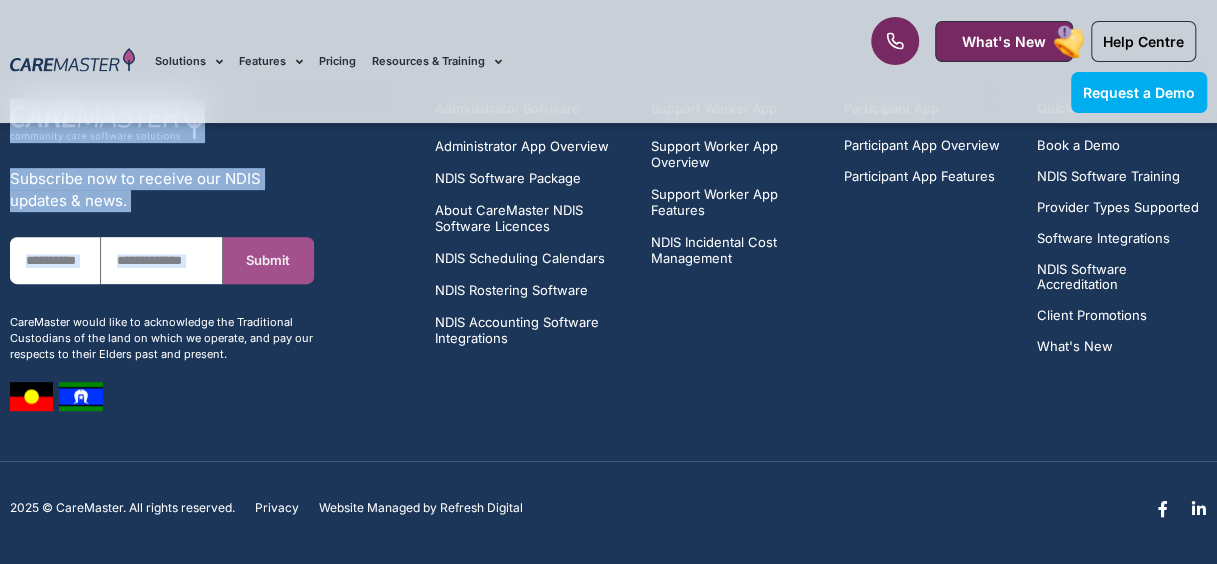 click on "Submit" at bounding box center [268, 260] 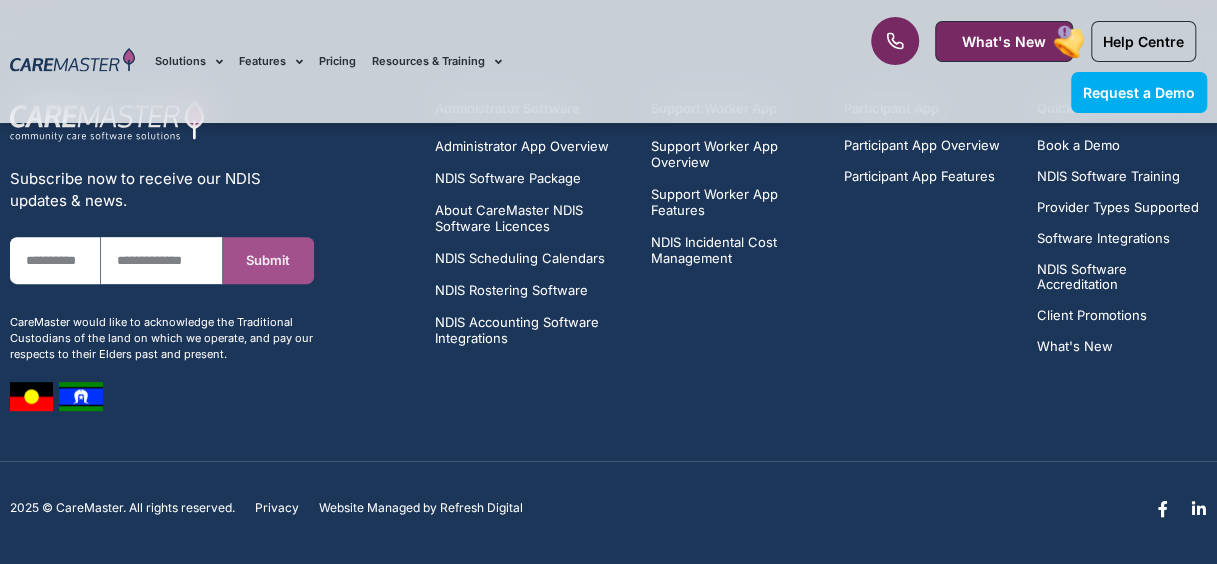 click on "Submit" at bounding box center [268, 260] 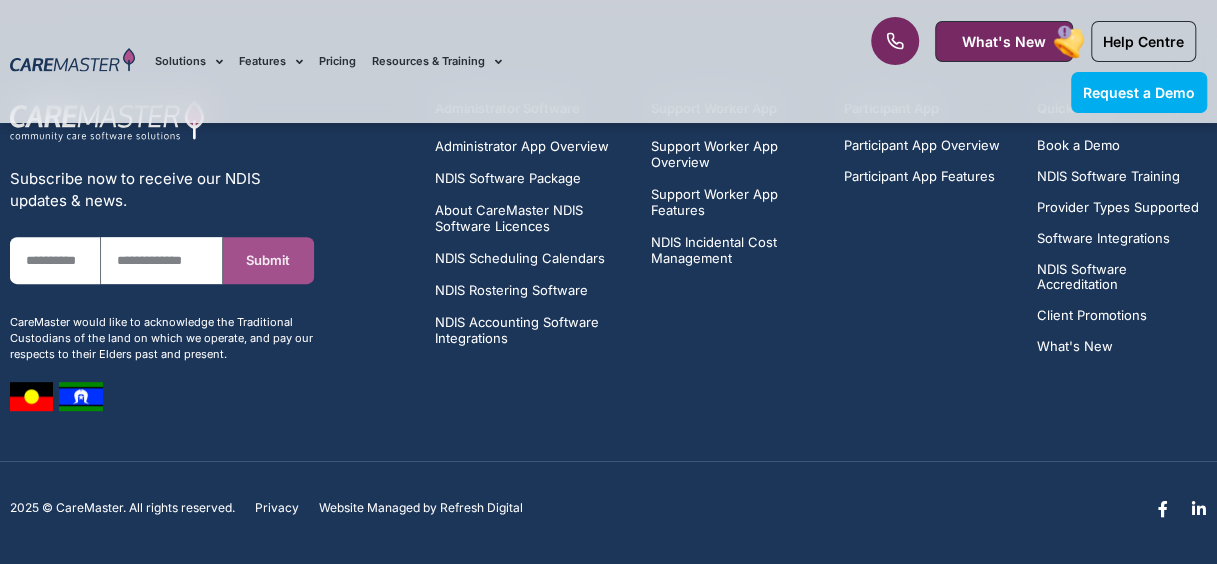 drag, startPoint x: 238, startPoint y: 258, endPoint x: 222, endPoint y: 269, distance: 19.416489 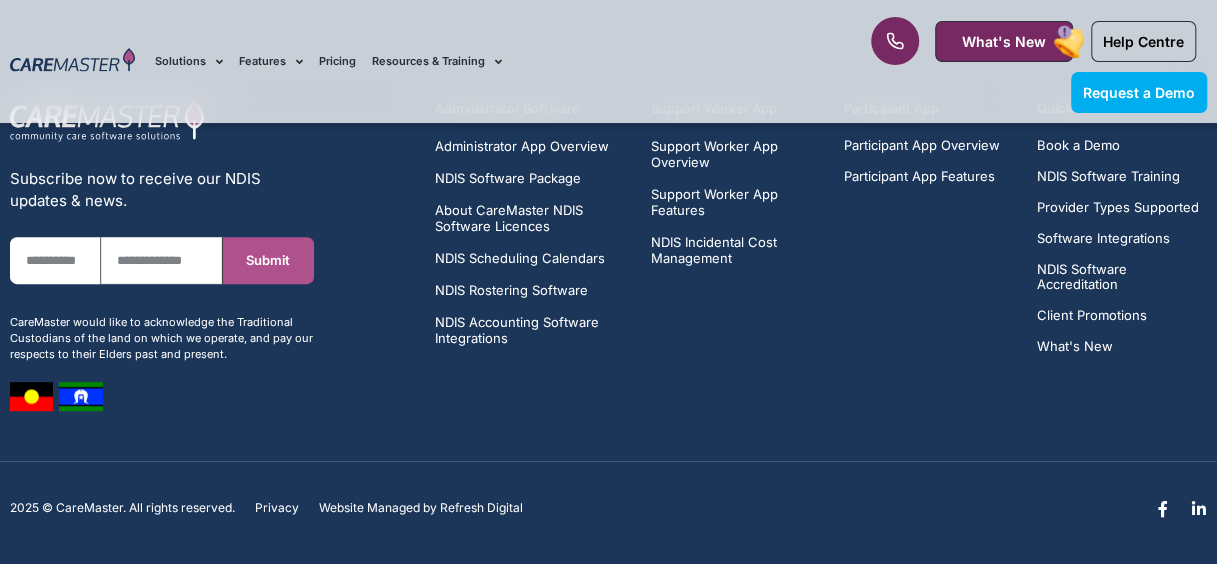 click on "Email" at bounding box center (161, 260) 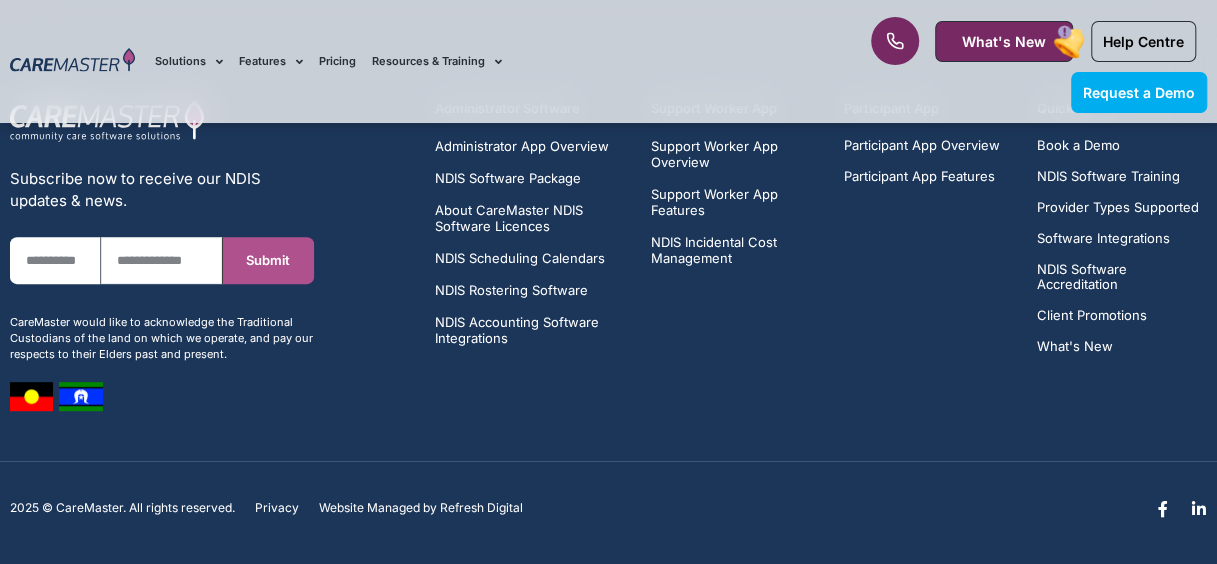click on "Email" at bounding box center (161, 260) 